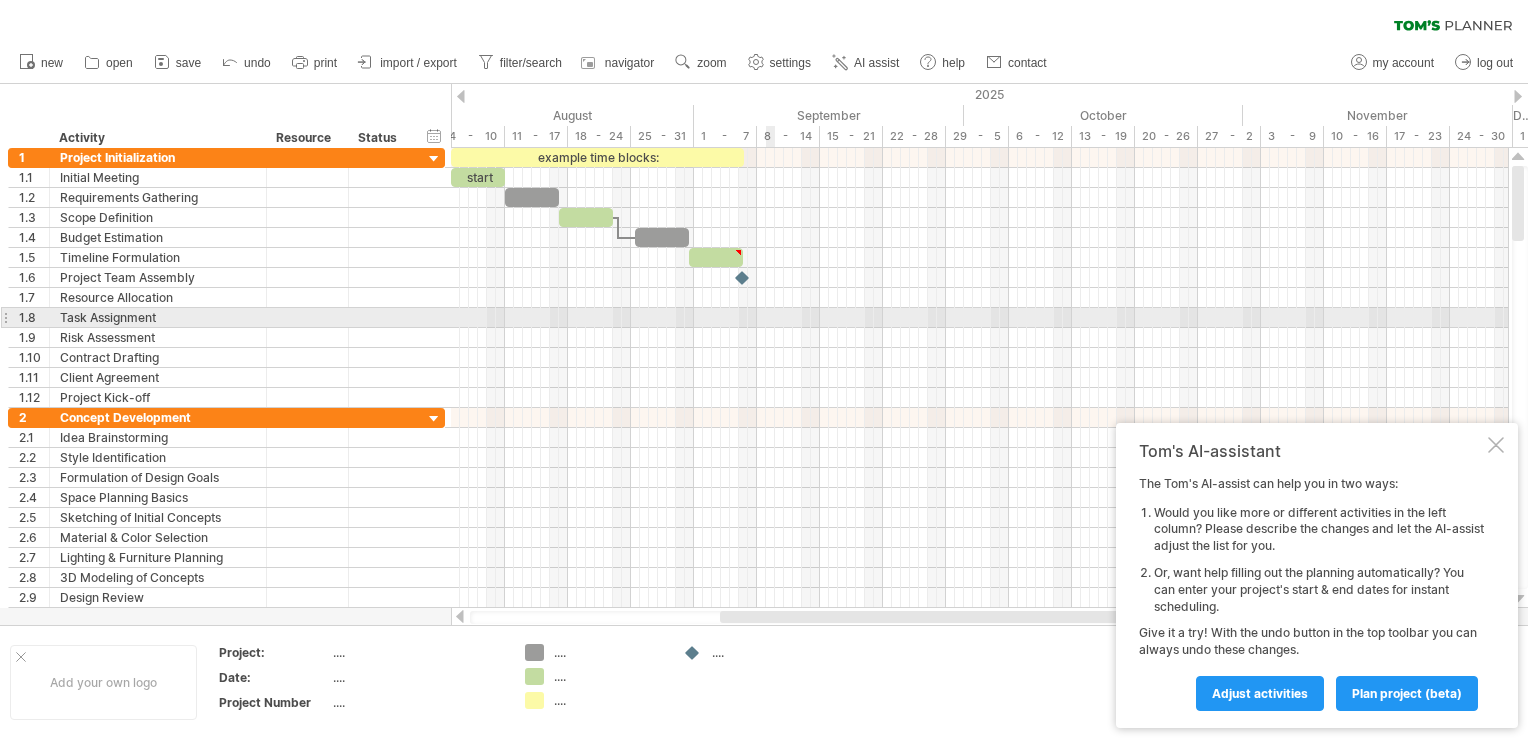 scroll, scrollTop: 0, scrollLeft: 0, axis: both 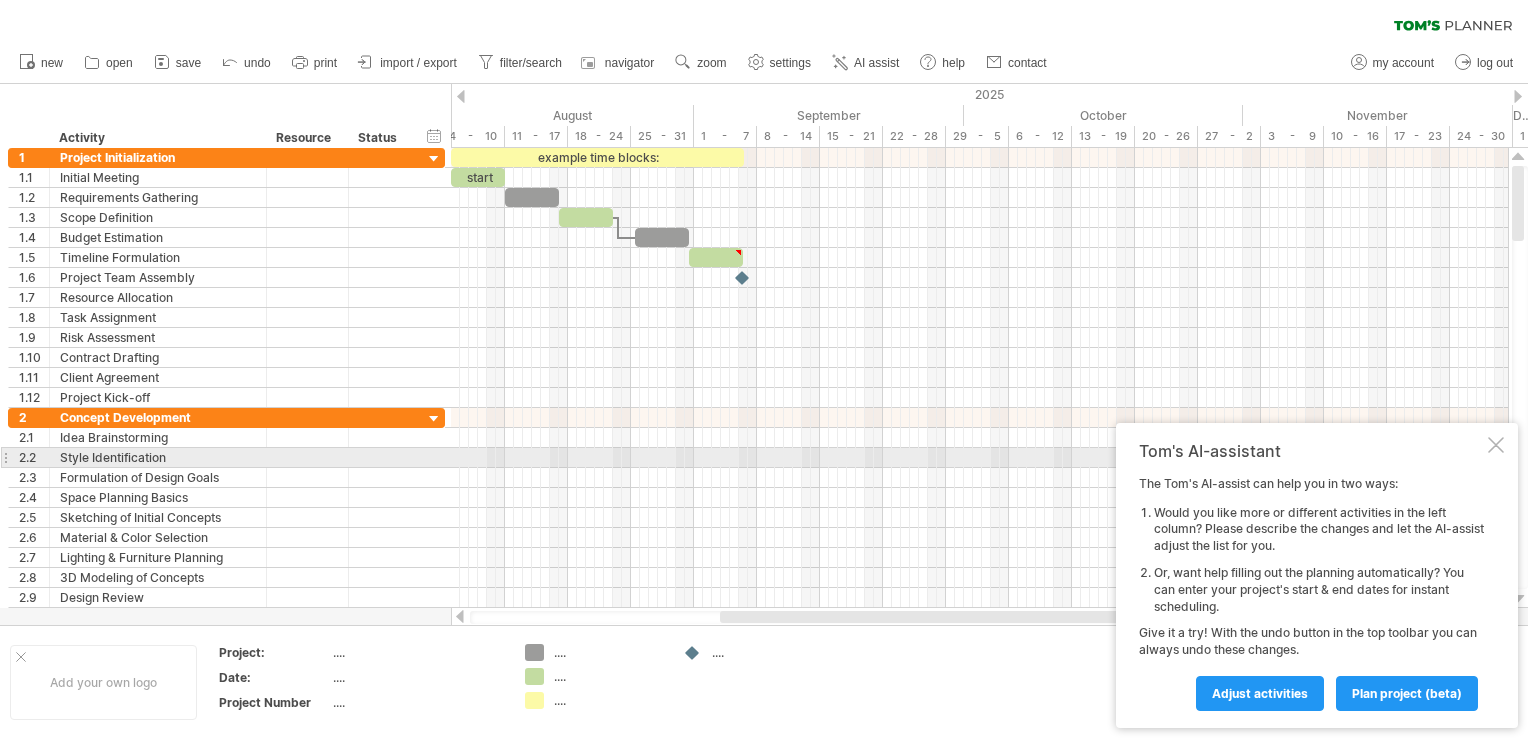click at bounding box center (1496, 445) 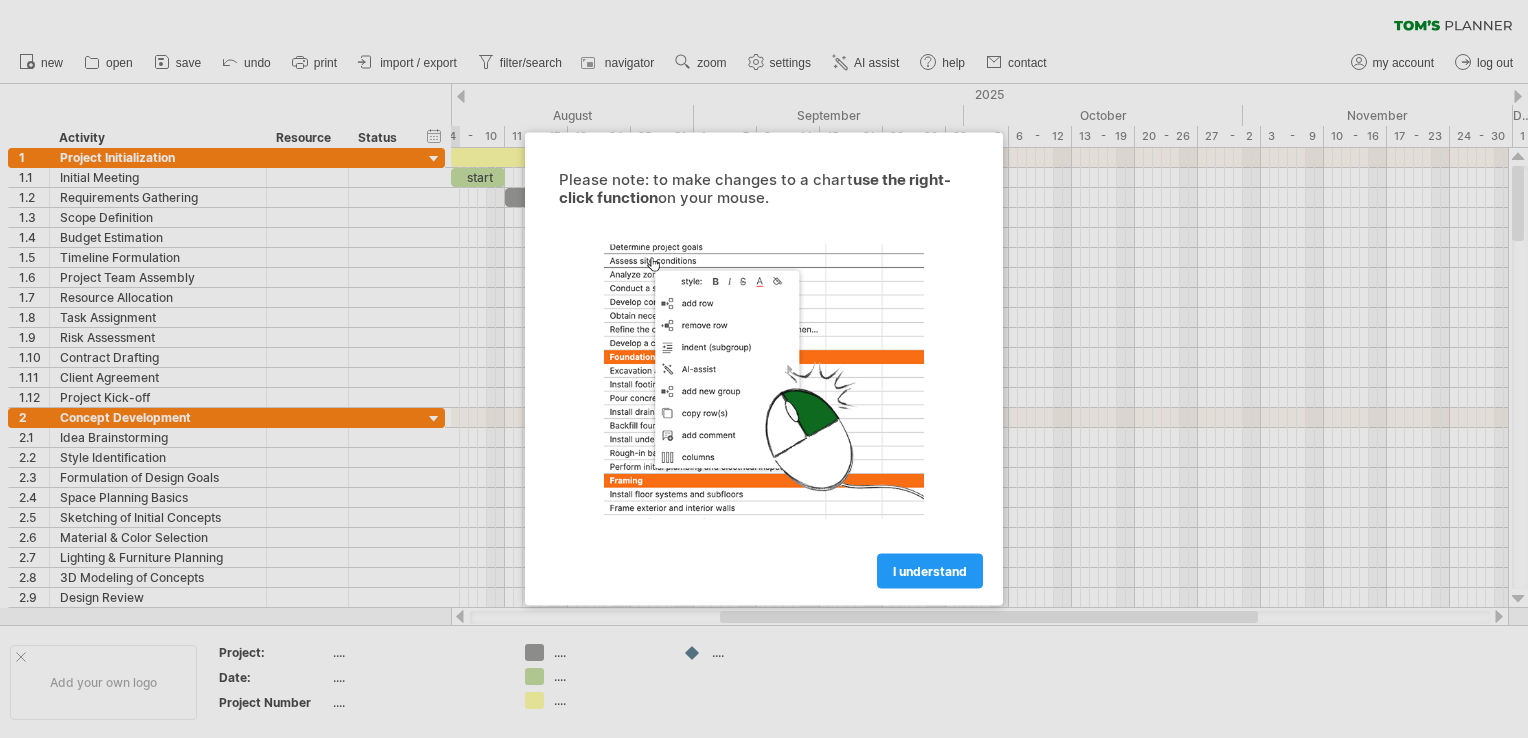 scroll, scrollTop: 0, scrollLeft: 0, axis: both 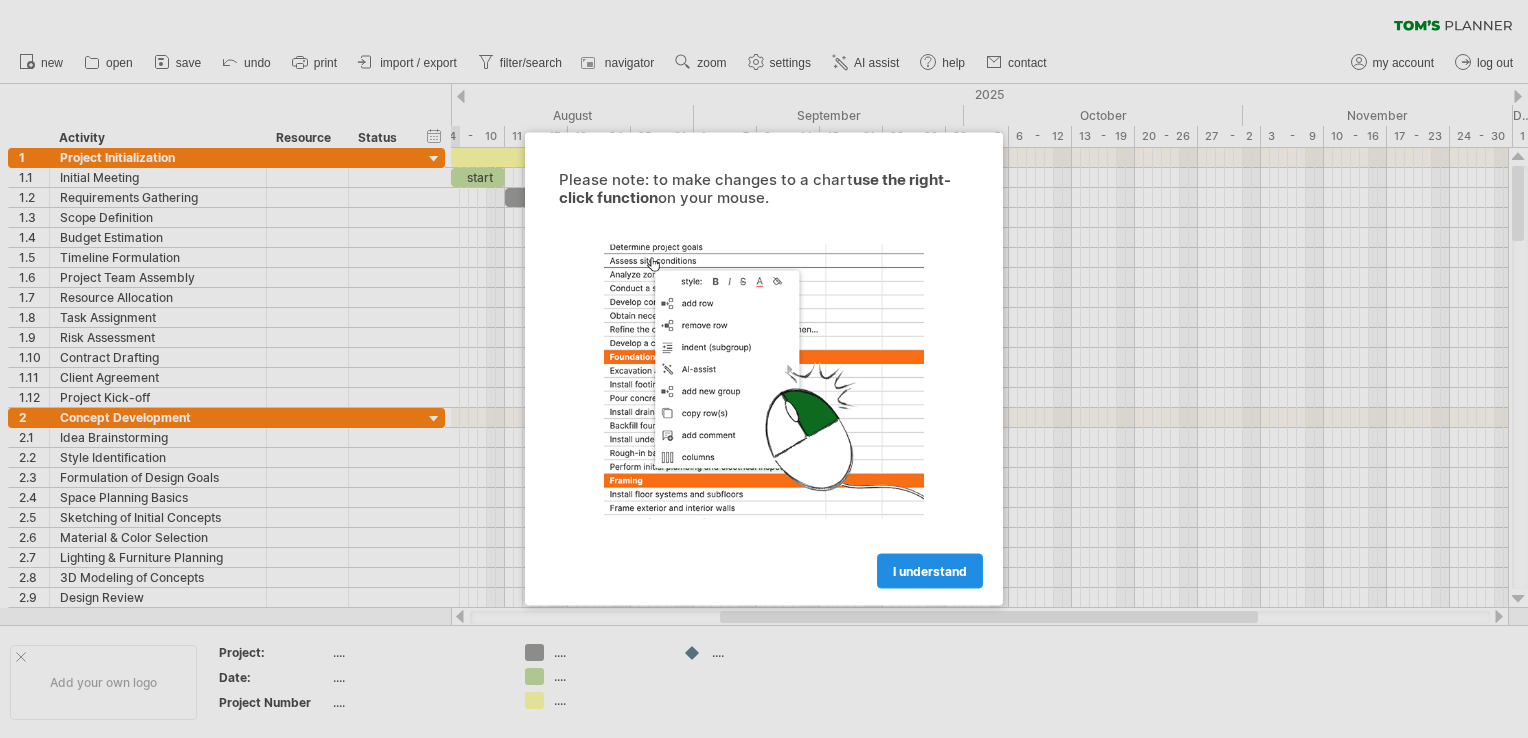 click on "I understand" at bounding box center (930, 571) 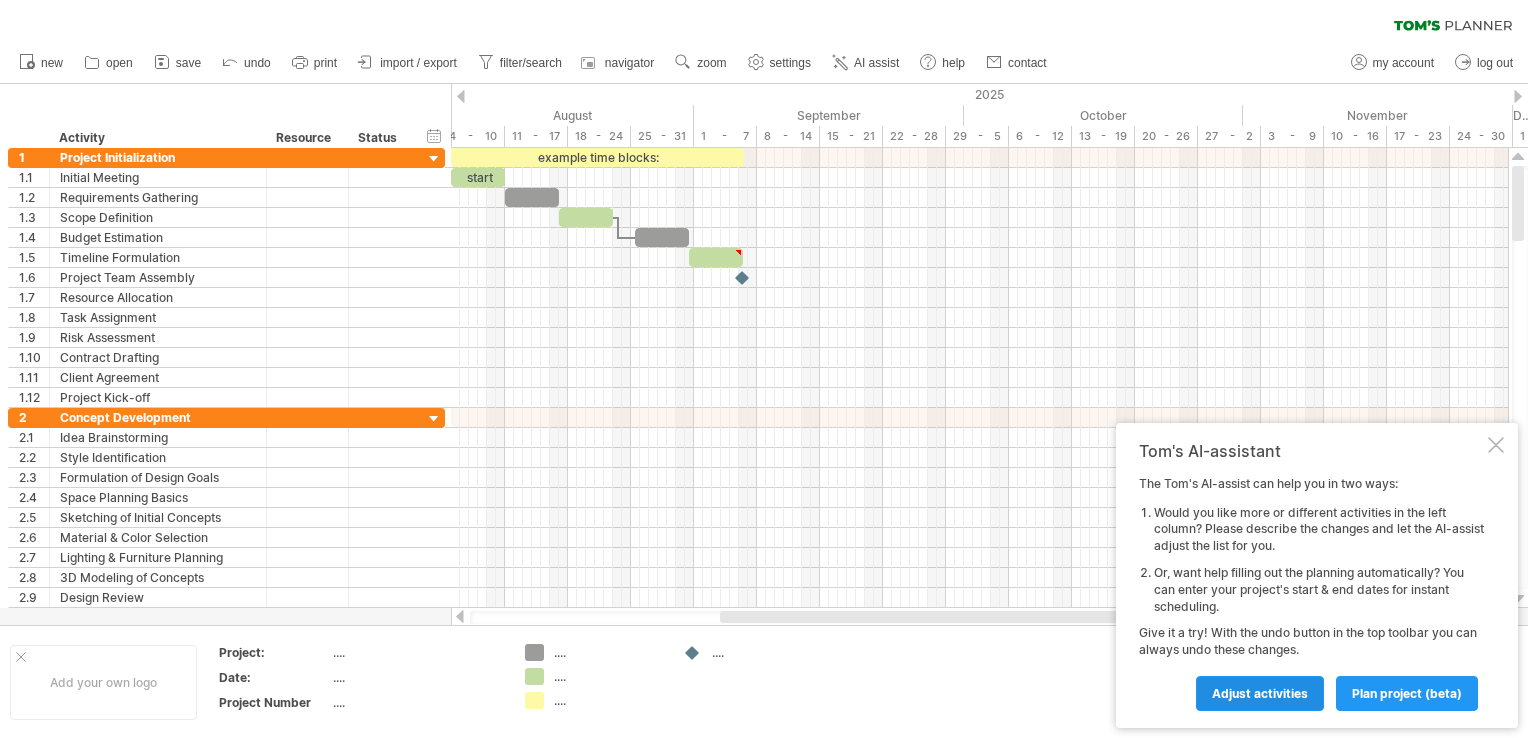 click on "Adjust activities" at bounding box center (1260, 693) 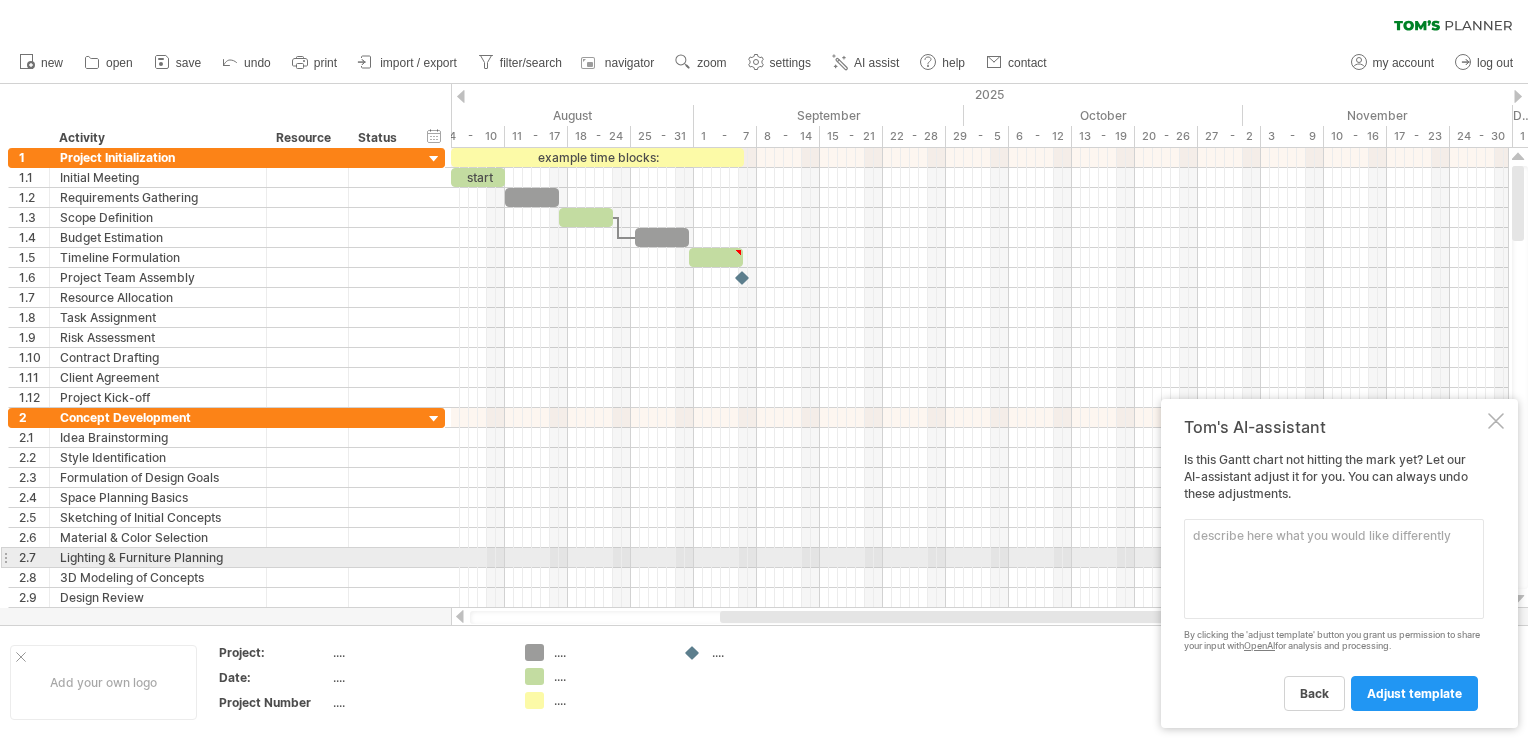 click at bounding box center [1334, 569] 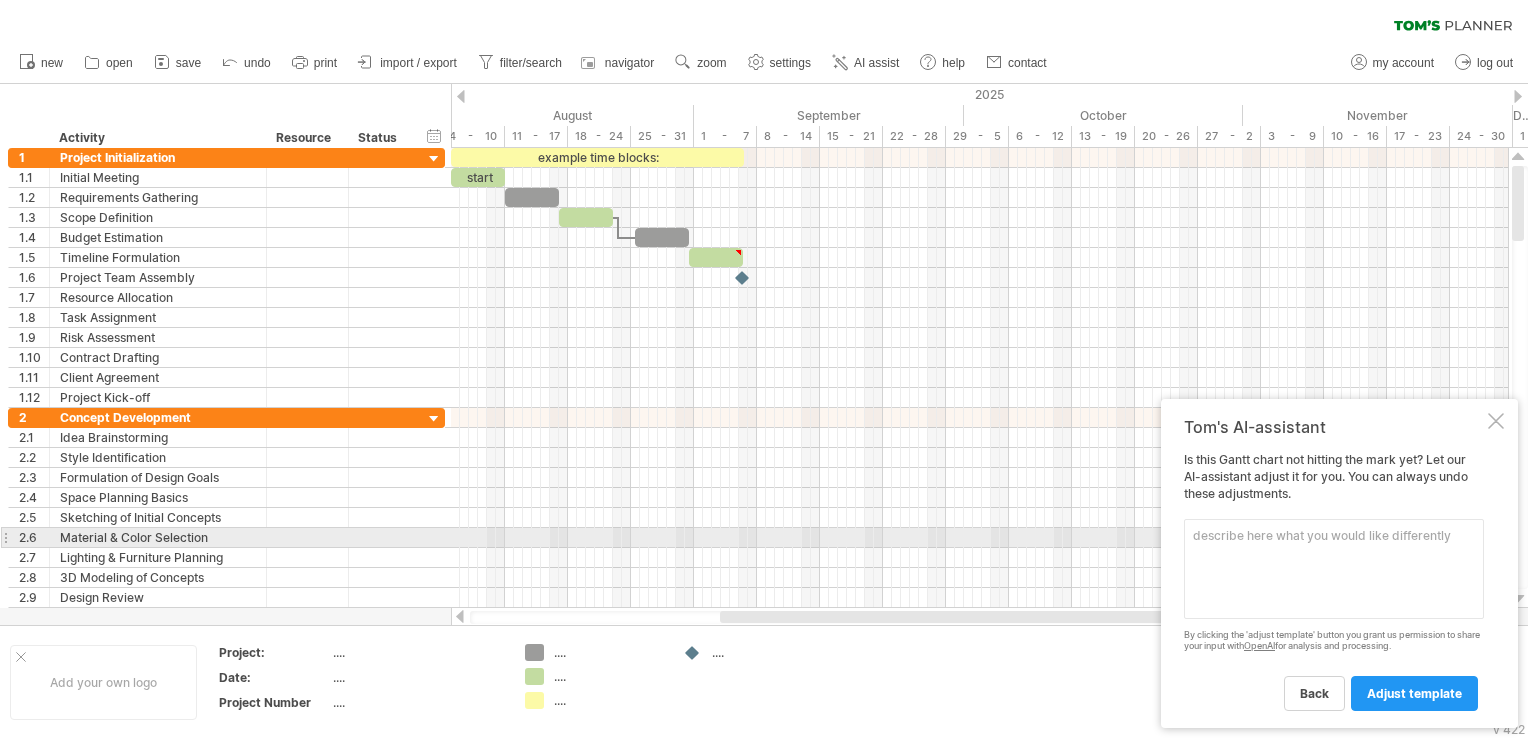 paste on "give me a project schedule of three storey that have CSA MEPFS schedules starting from the first month is design development phase, 2nd and 3rd month is pre construction and indicate what do we need under the design development phase and application to village and [CITY] [STATE] and from 4 months onwards are construction phase andwe have 11 months to prepare that . please be specifc for the project schedule of each trade" 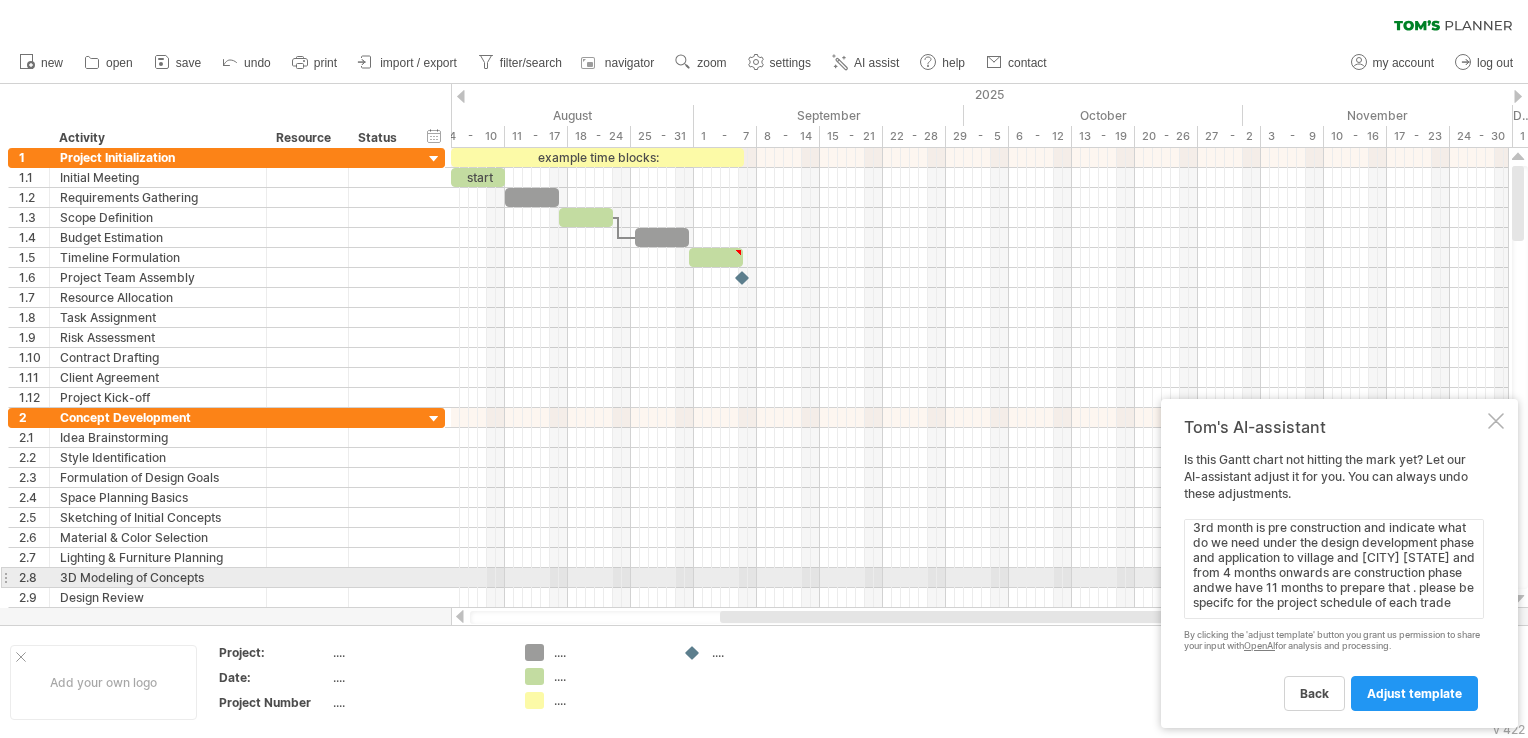 scroll, scrollTop: 69, scrollLeft: 0, axis: vertical 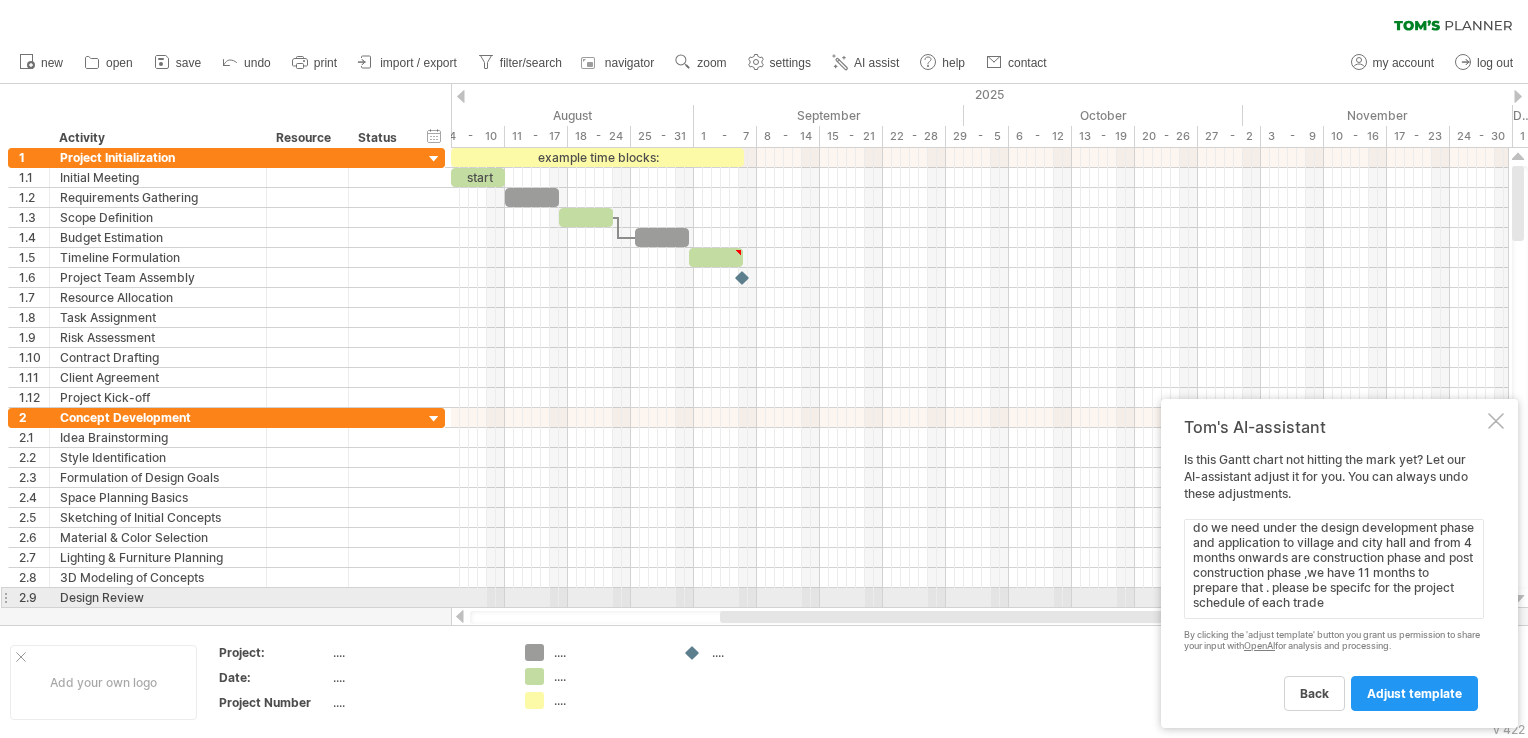 drag, startPoint x: 1409, startPoint y: 591, endPoint x: 1362, endPoint y: 590, distance: 47.010635 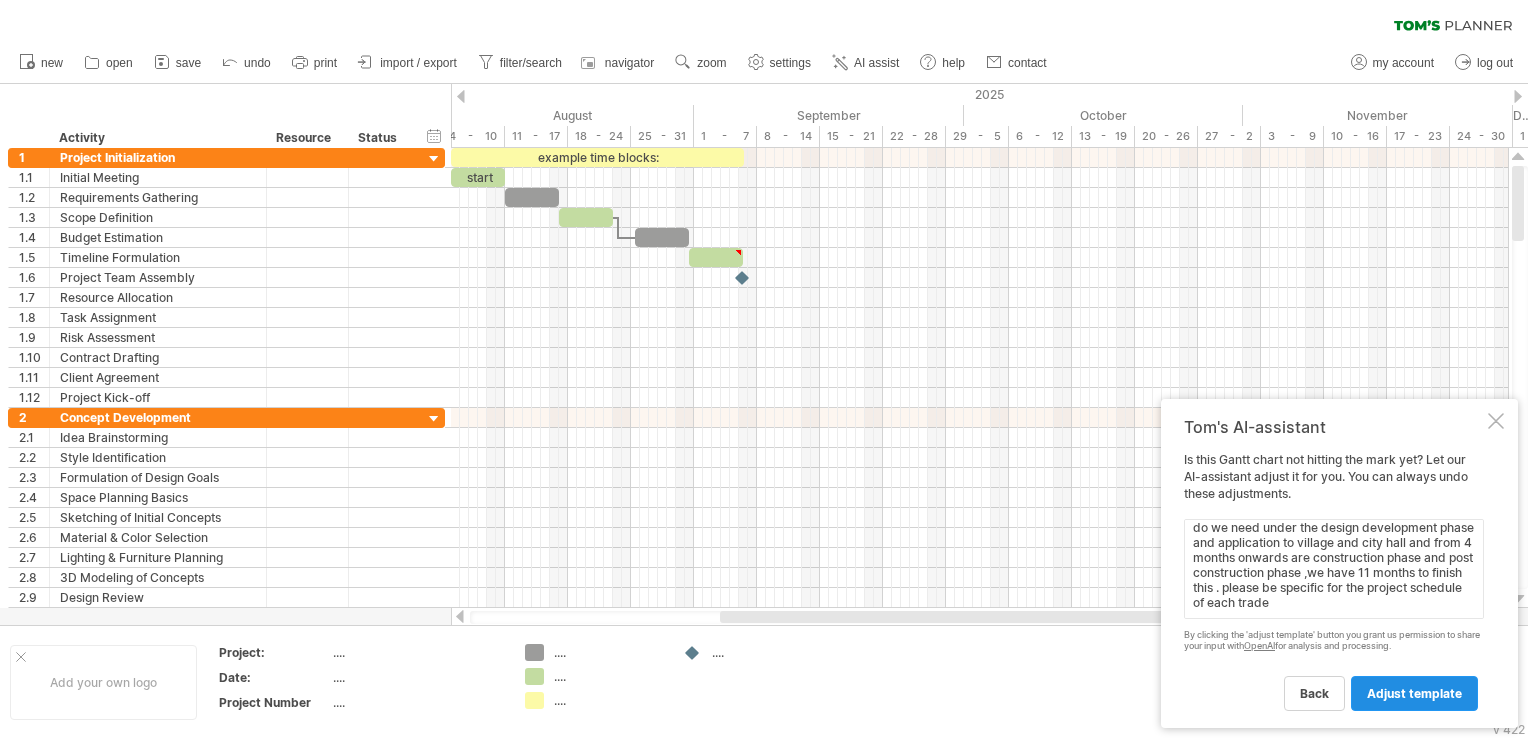 type on "give me a project schedule of three storey that have CSA MEPFS schedules starting from the first month is design development phase, 2nd and 3rd month is pre construction and indicate what do we need under the design development phase and application to village and city hall and from 4 months onwards are construction phase and post construction phase ,we have 11 months to finish this . please be specific for the project schedule of each trade" 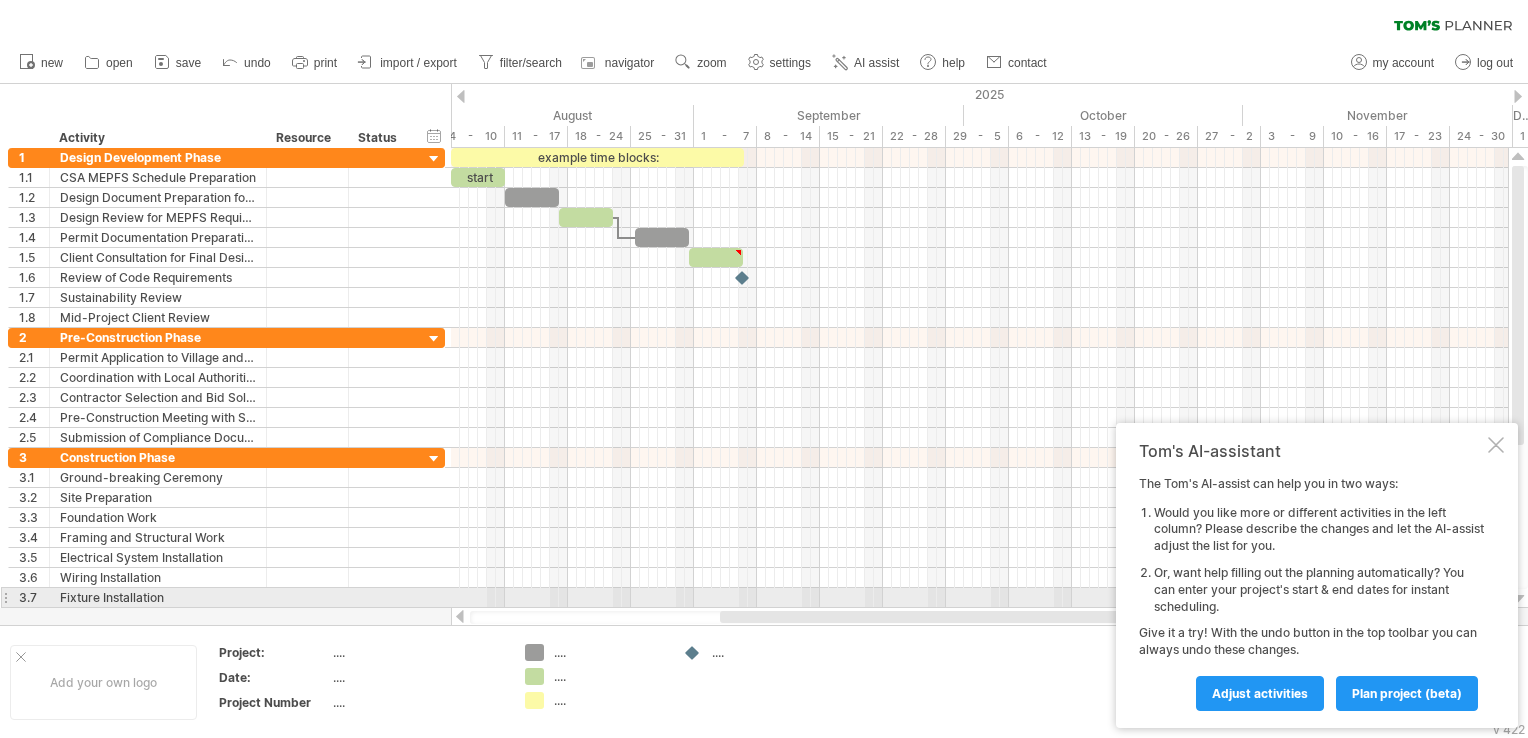 click on "Or, want help filling out the planning automatically? You can enter your project's start & end dates for instant scheduling." at bounding box center (1319, 590) 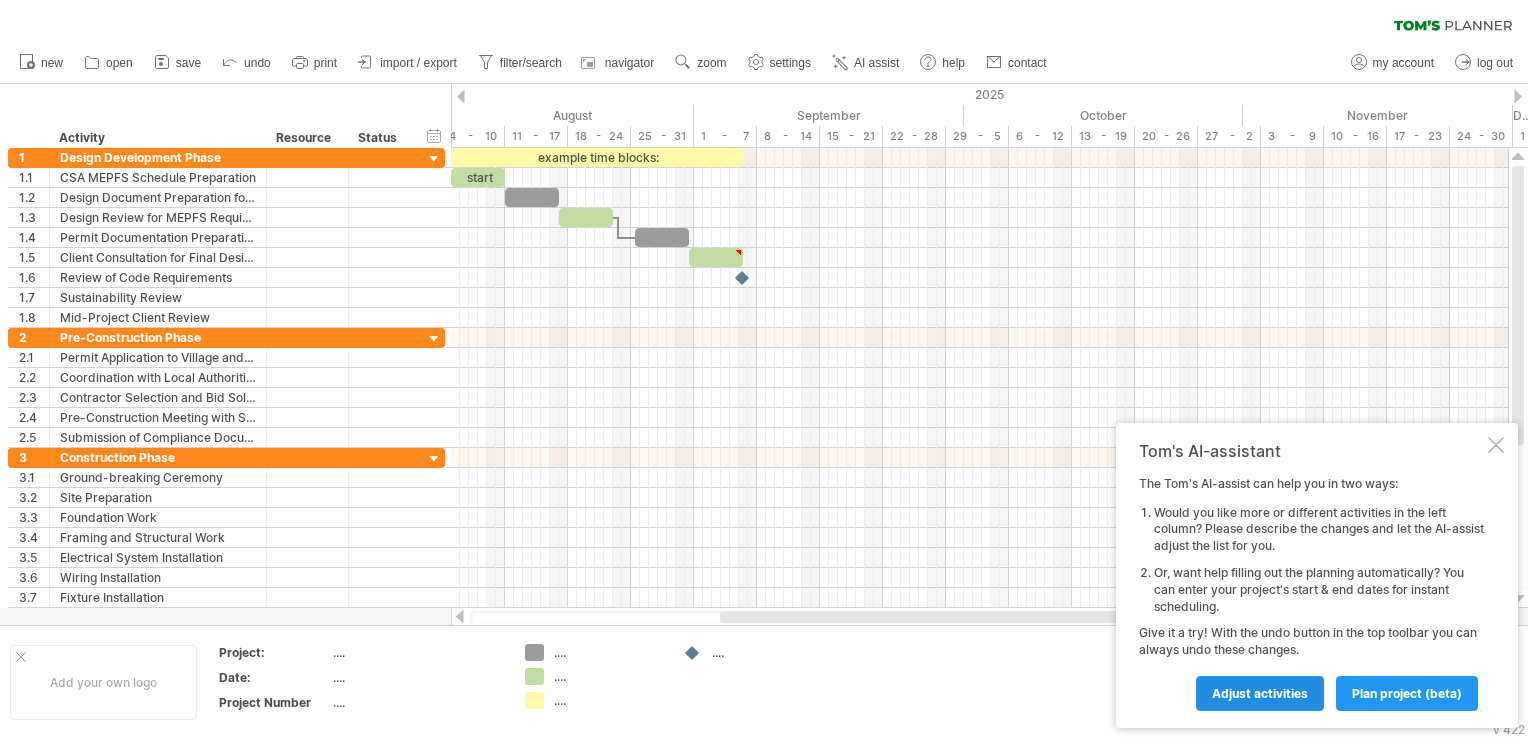 click on "Adjust activities" at bounding box center (1260, 693) 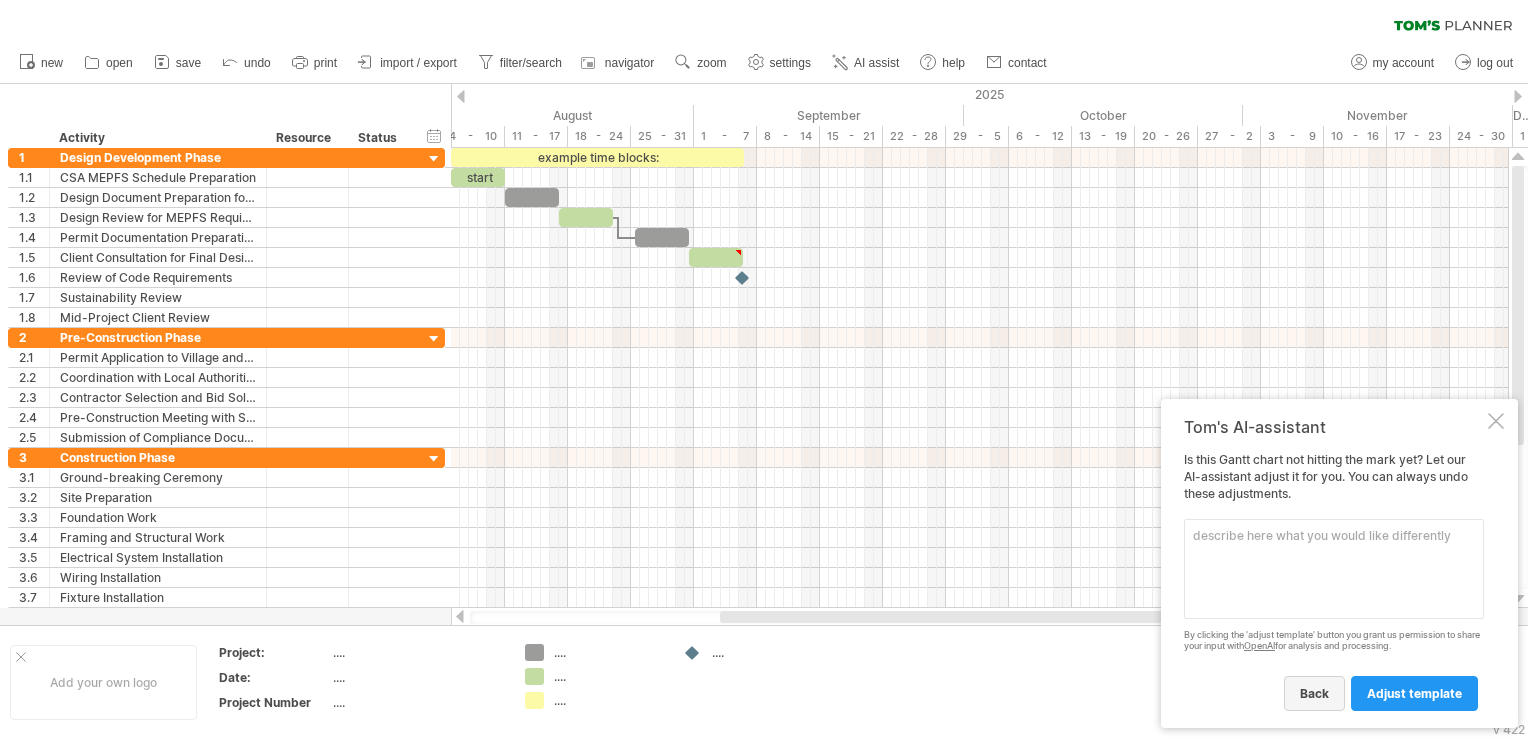 click on "back" at bounding box center [1314, 693] 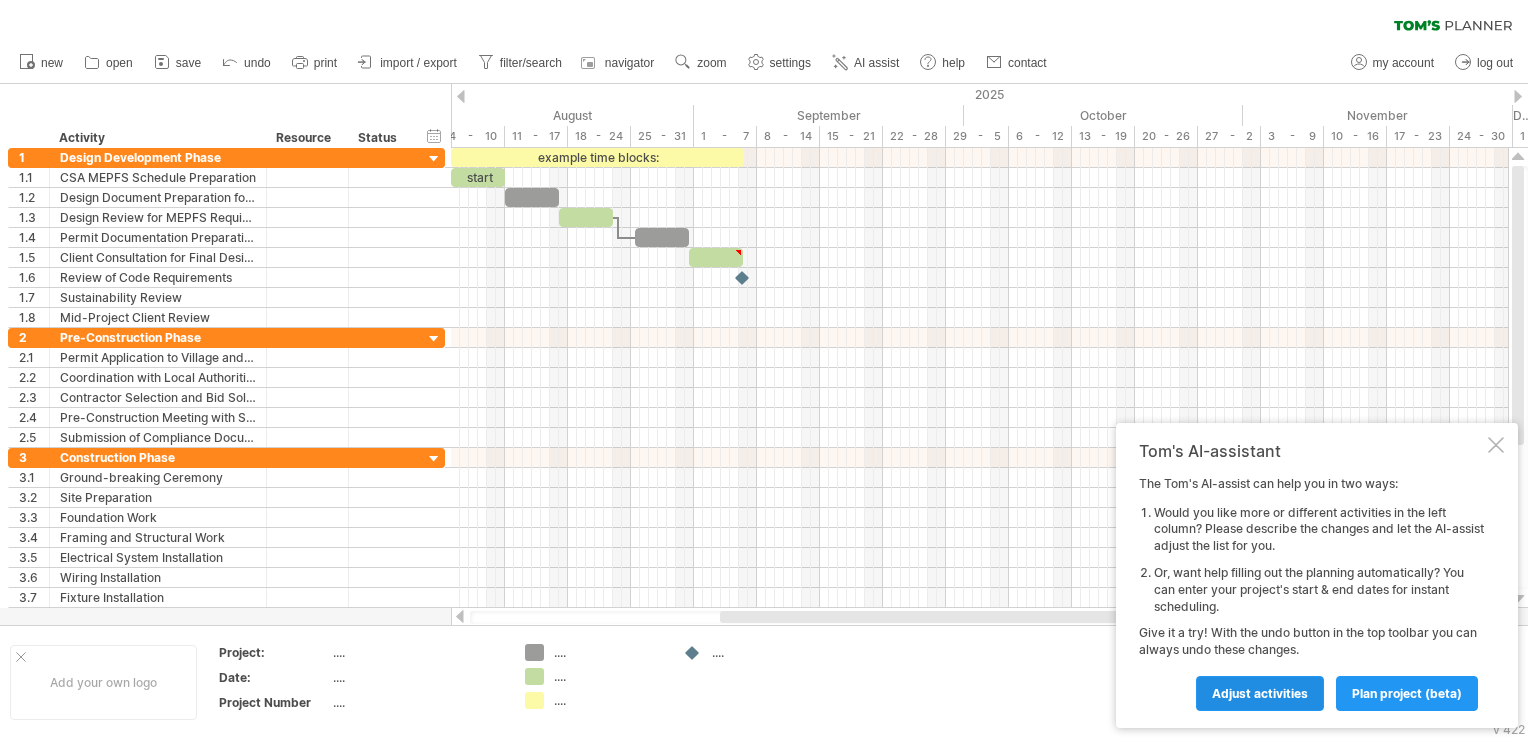click on "Adjust activities" at bounding box center (1260, 693) 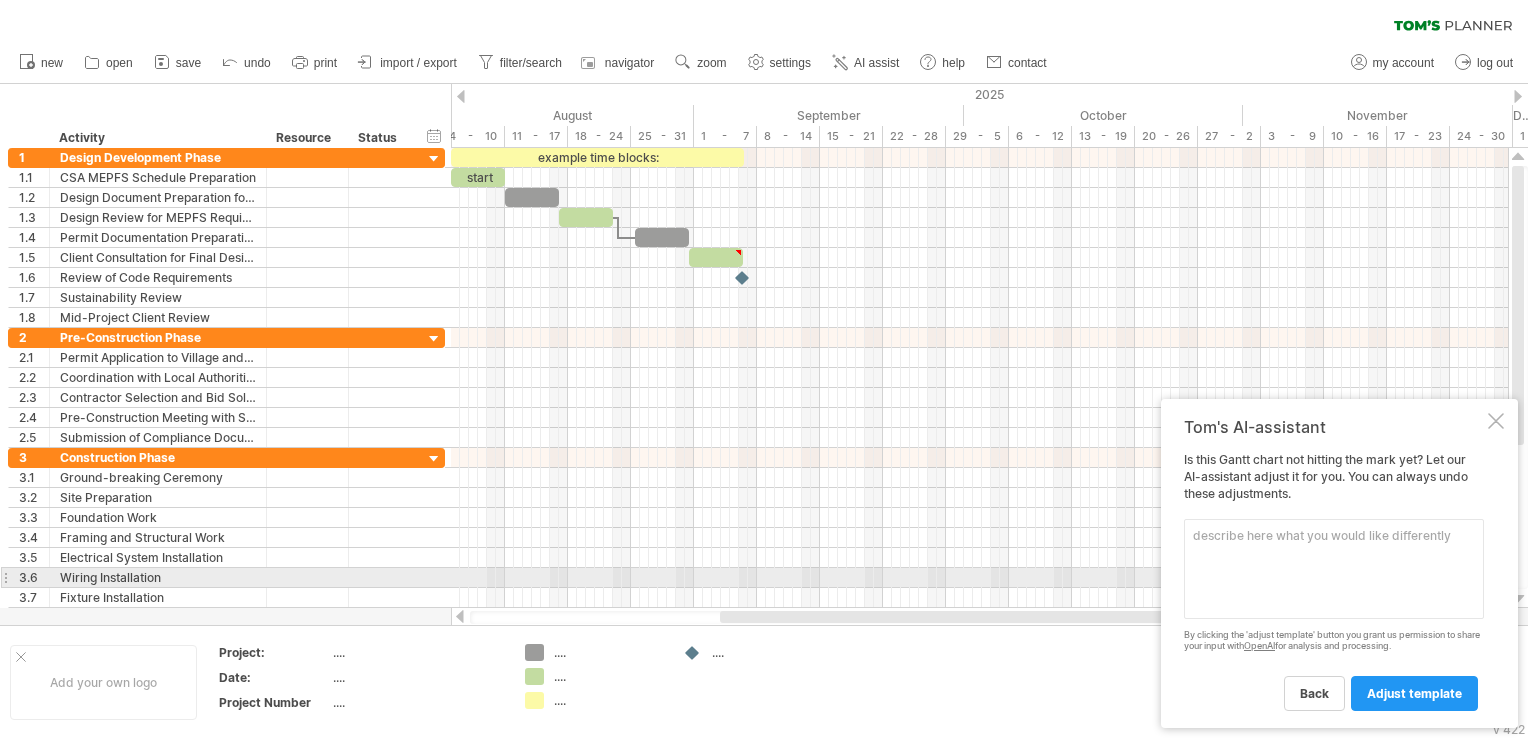 click at bounding box center [1334, 569] 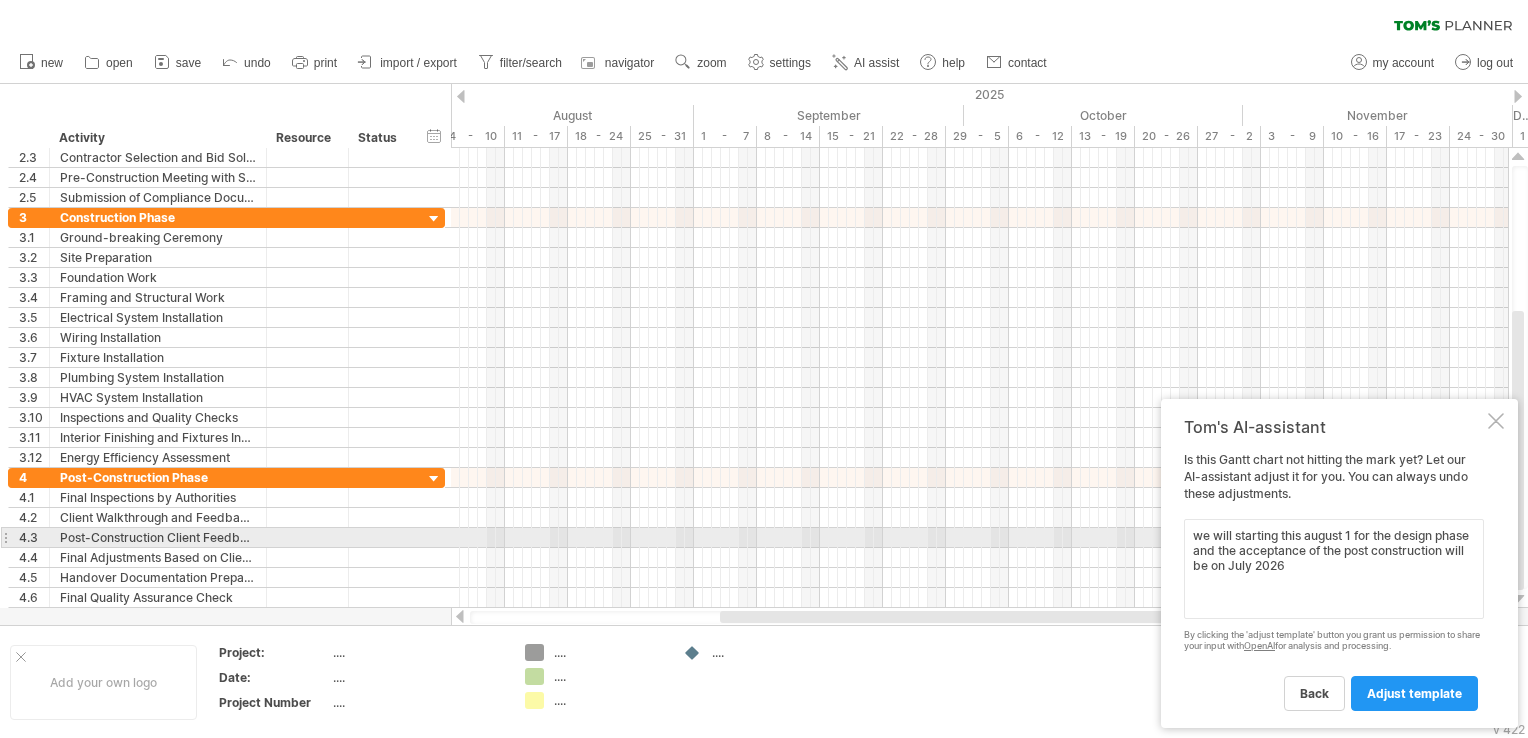 click on "we will starting this august 1 for the design phase and the acceptance of the post construction will be on July 2026" at bounding box center (1334, 569) 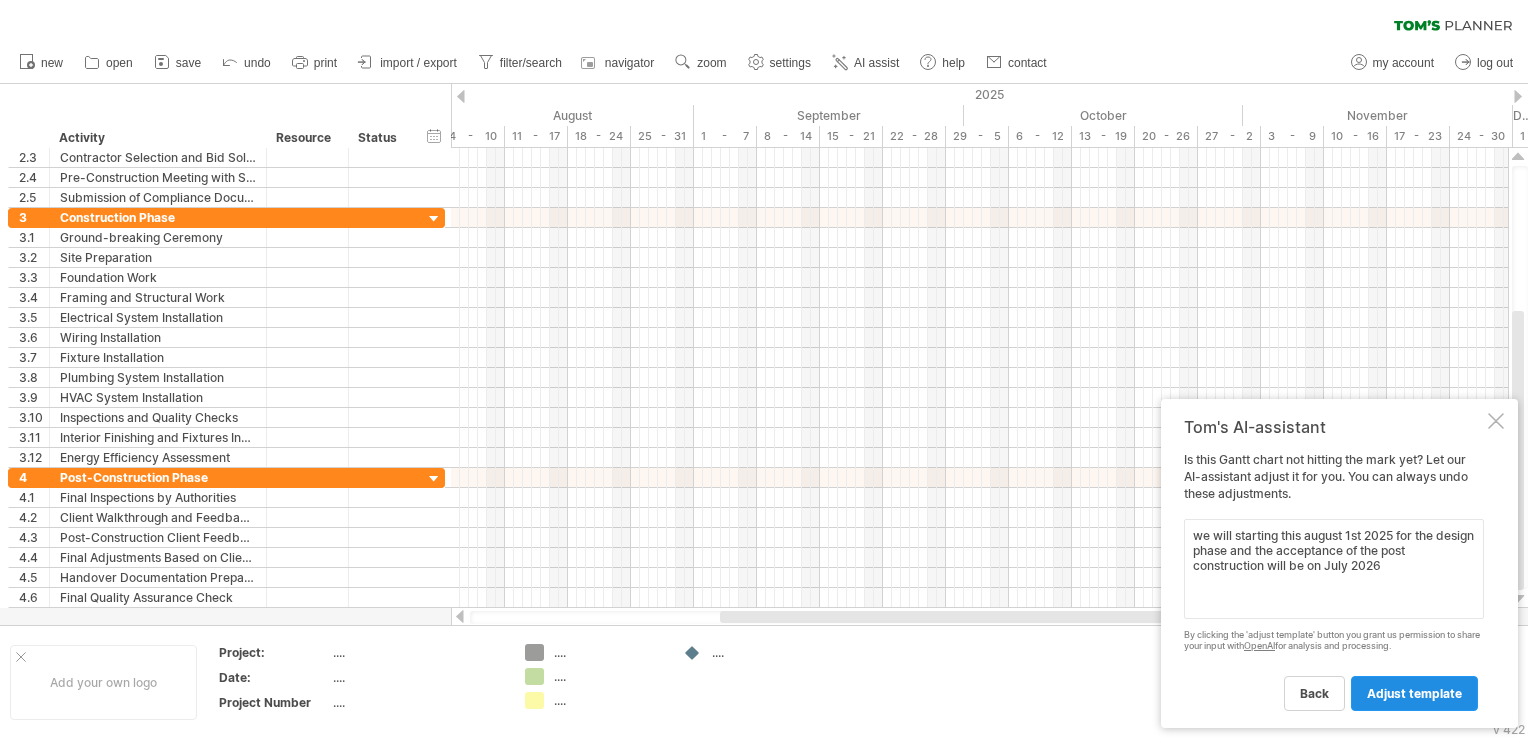 type on "we will starting this august 1st 2025 for the design phase and the acceptance of the post construction will be on July 2026" 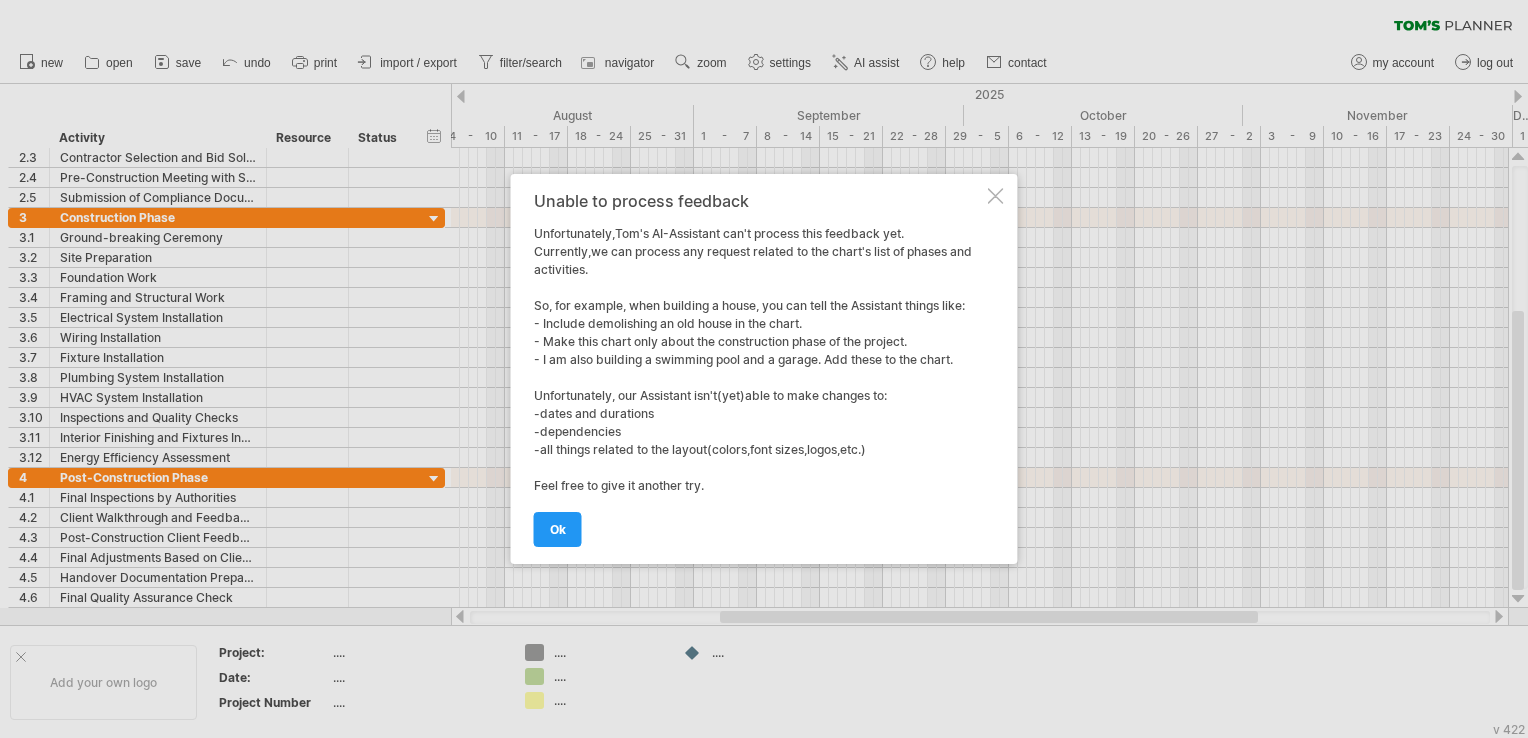 drag, startPoint x: 539, startPoint y: 326, endPoint x: 635, endPoint y: 354, distance: 100 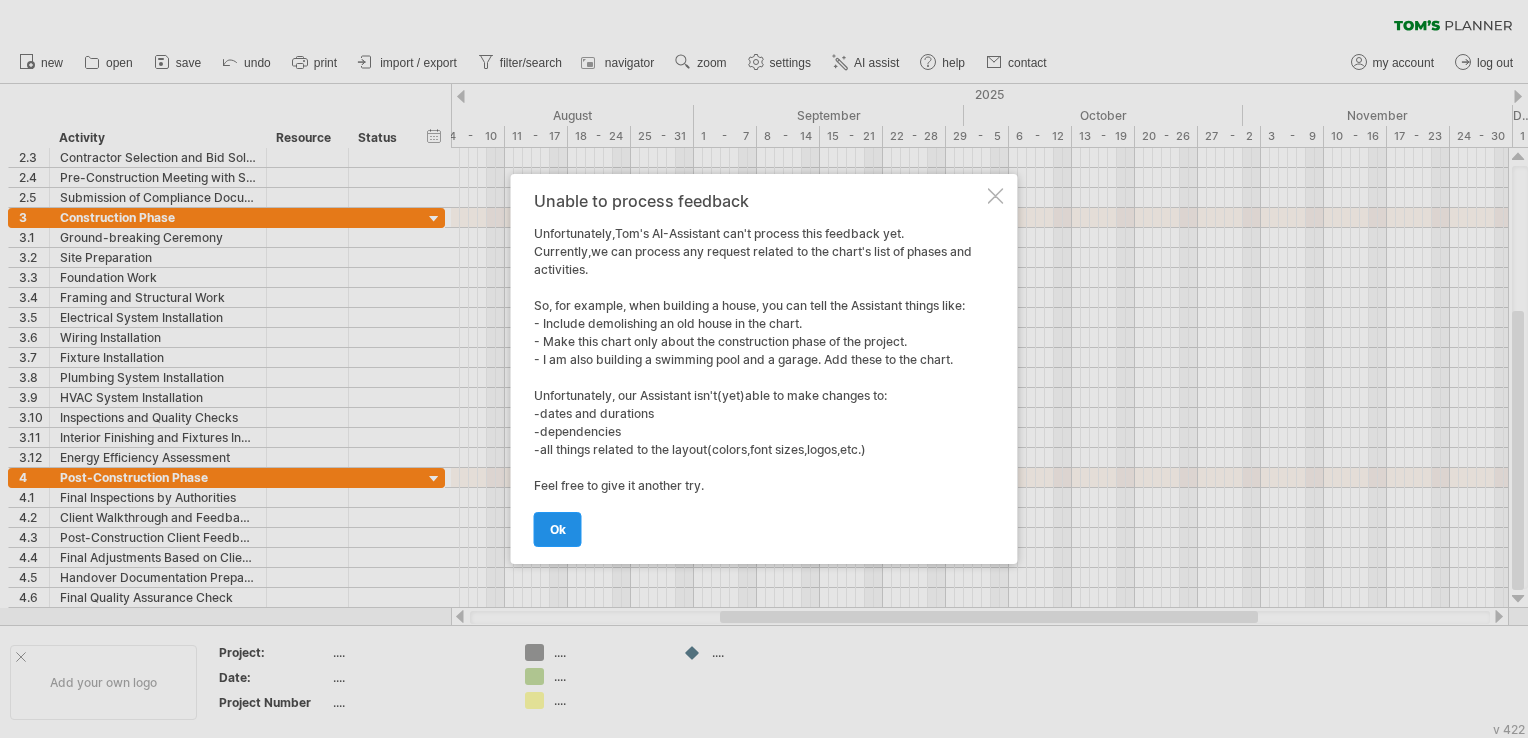 click on "ok" at bounding box center (558, 529) 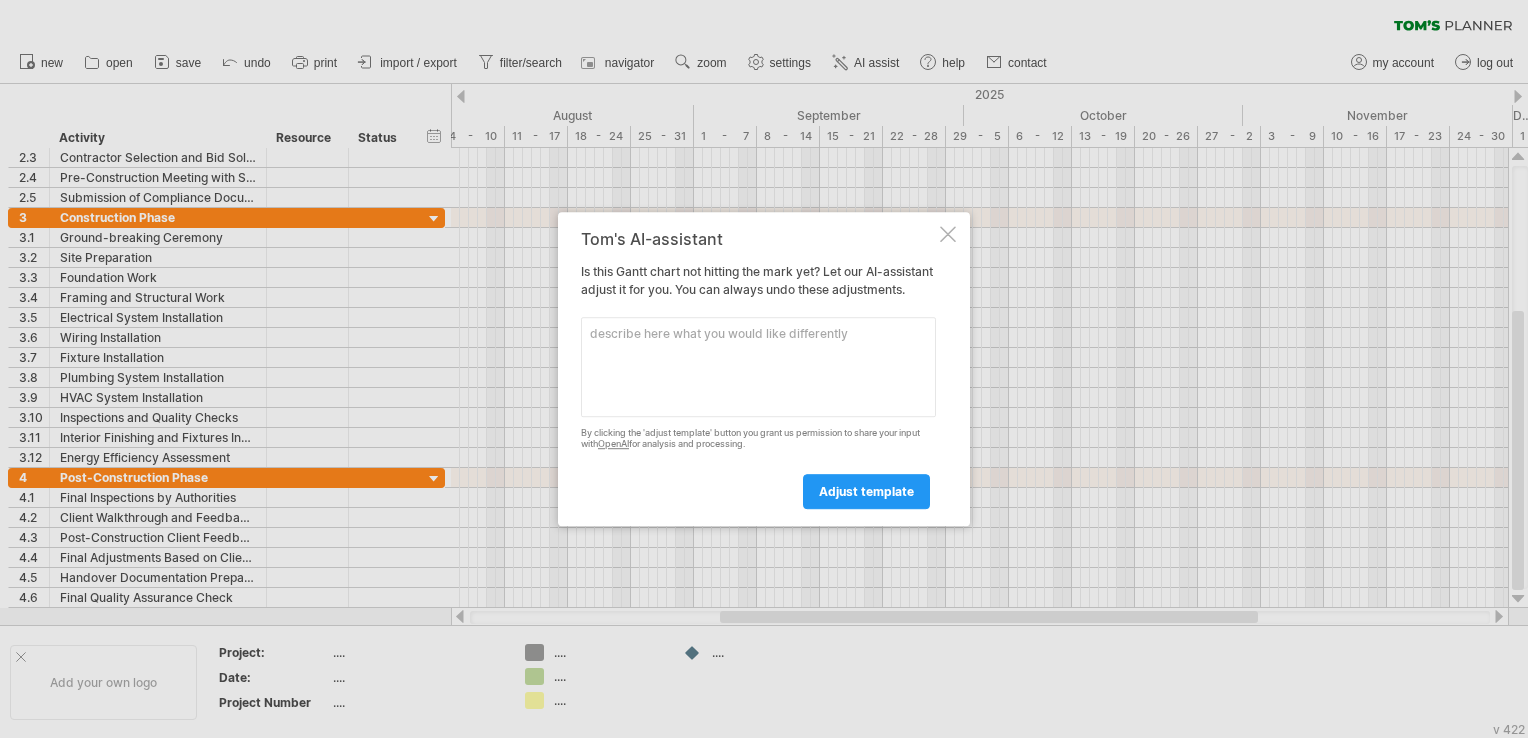 click at bounding box center (758, 367) 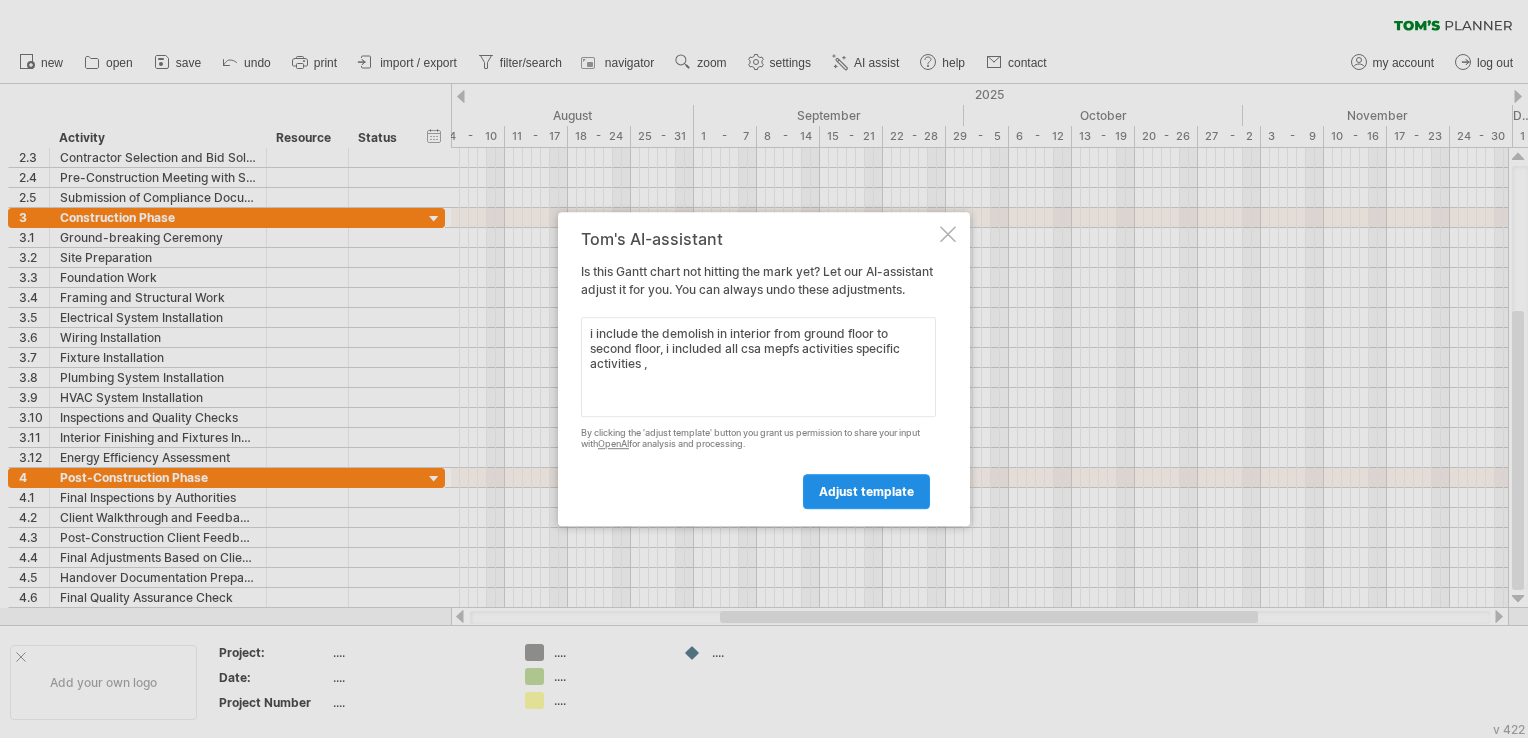 type on "i include the demolish in interior from ground floor to second floor, i included all csa mepfs activities specific activities ," 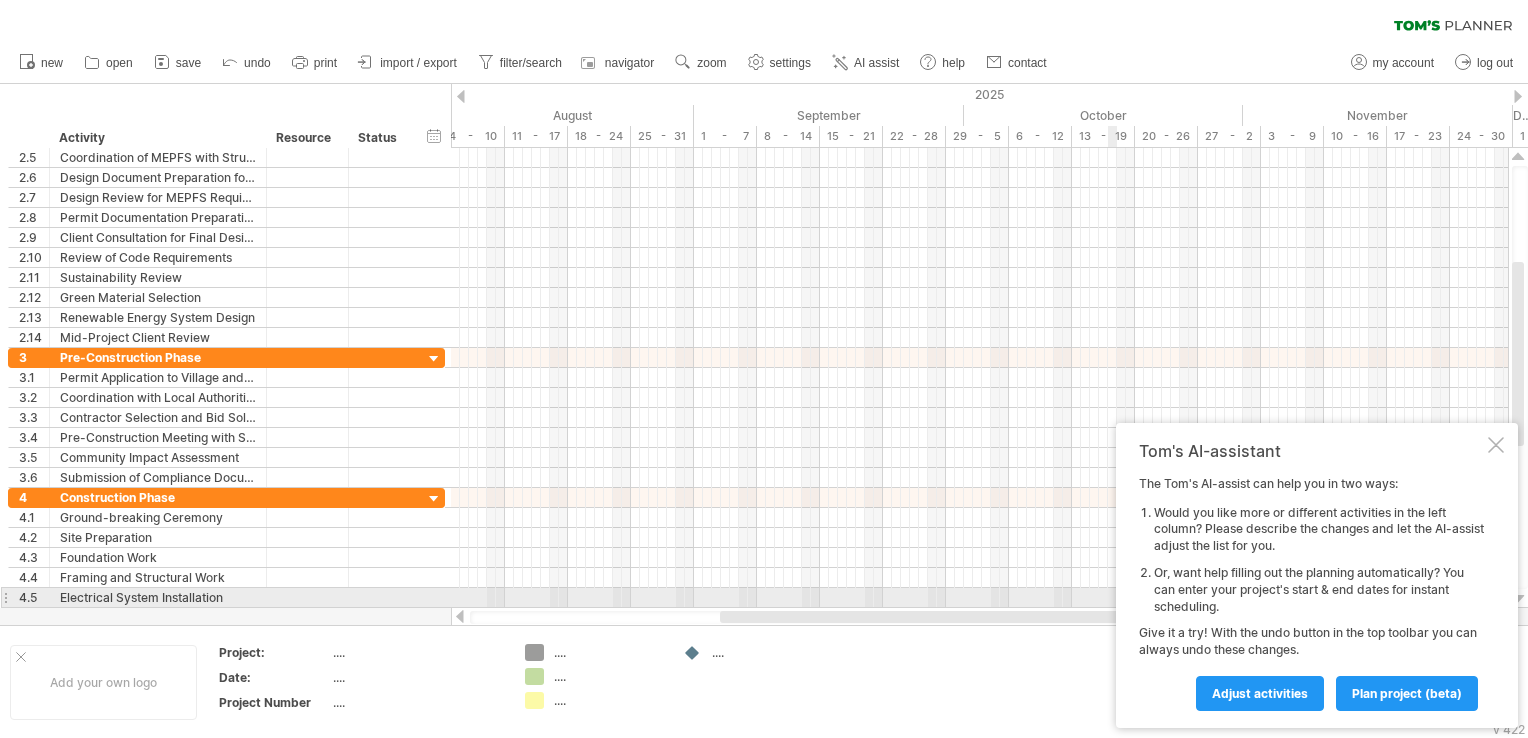 click on "Or, want help filling out the planning automatically? You can enter your project's start & end dates for instant scheduling." at bounding box center (1319, 590) 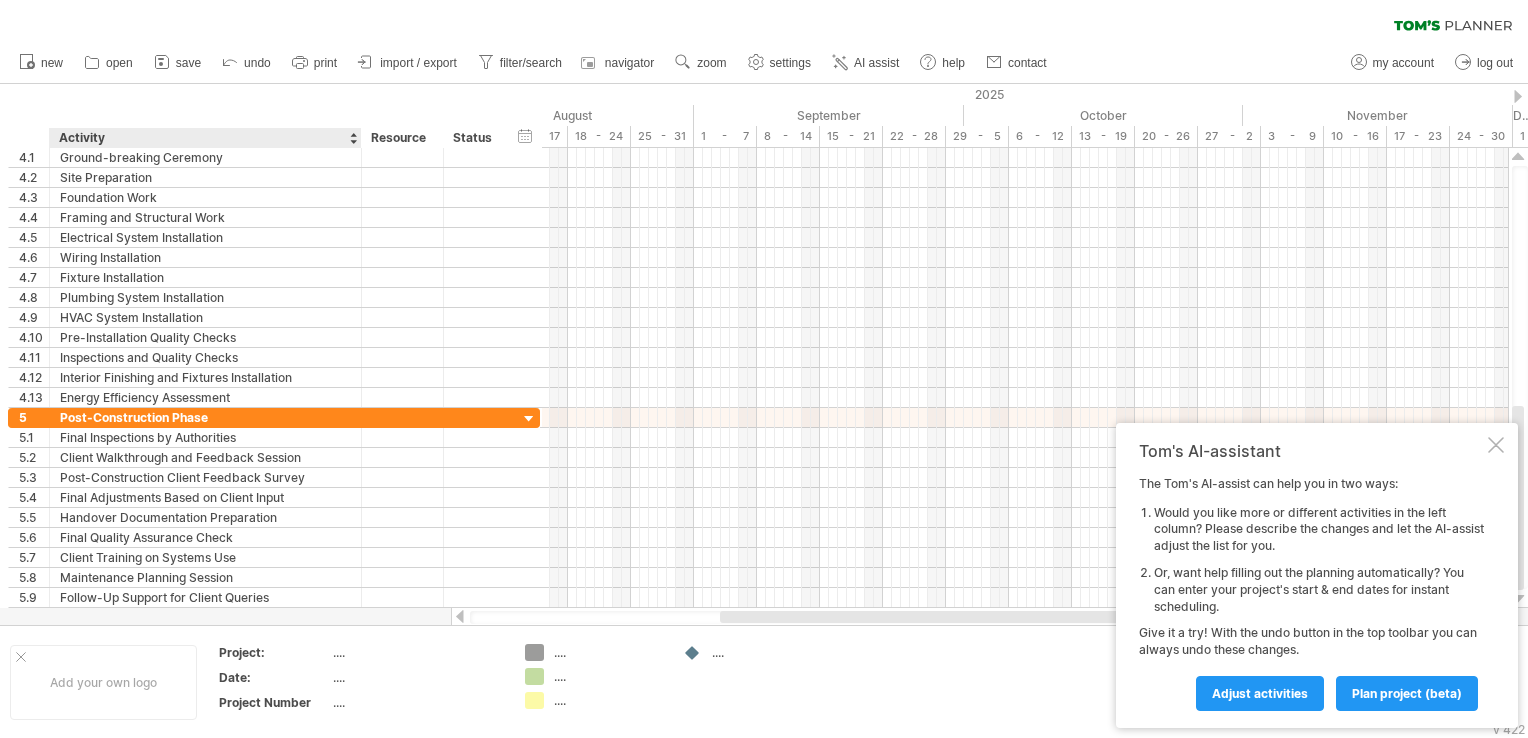drag, startPoint x: 263, startPoint y: 136, endPoint x: 355, endPoint y: 132, distance: 92.086914 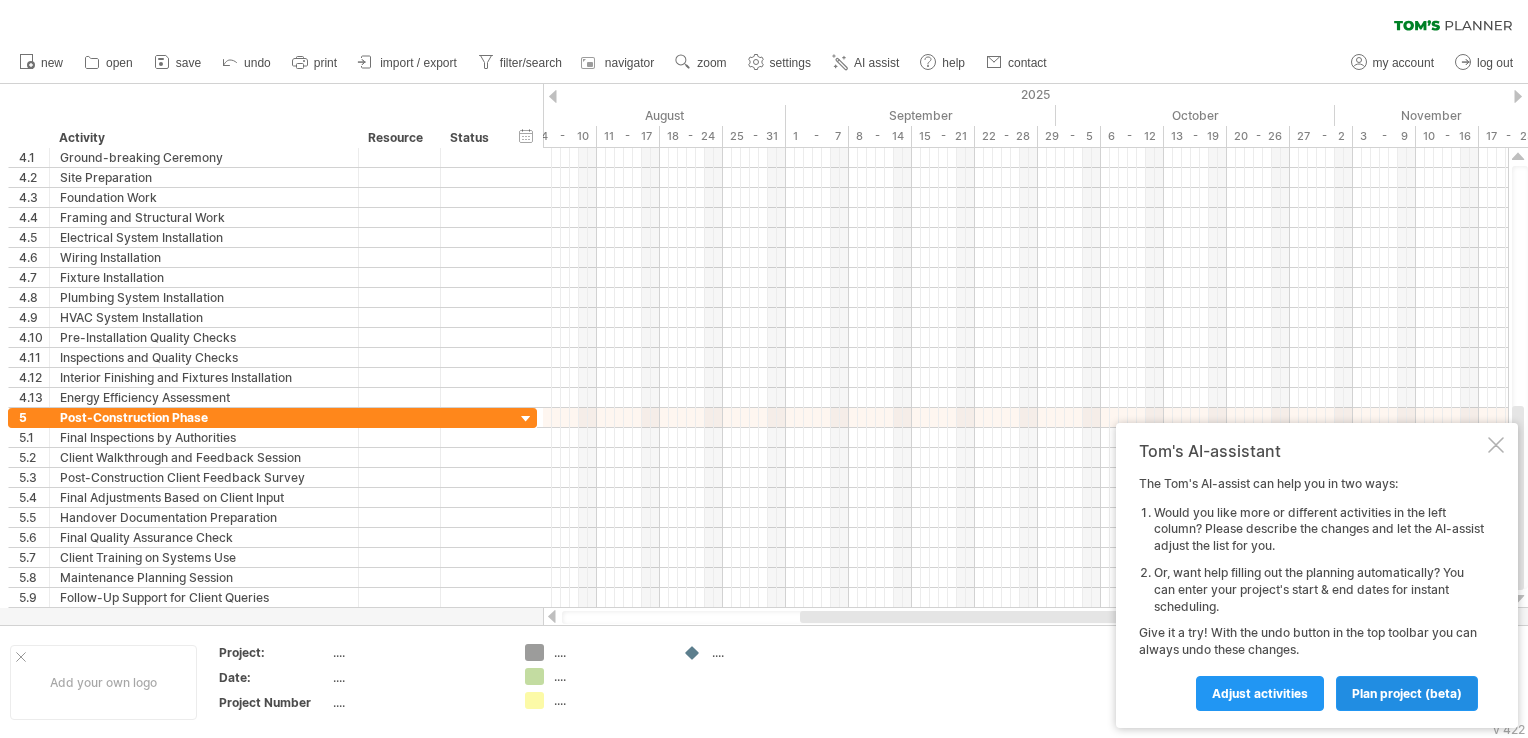 click on "plan project (beta)" at bounding box center [1407, 693] 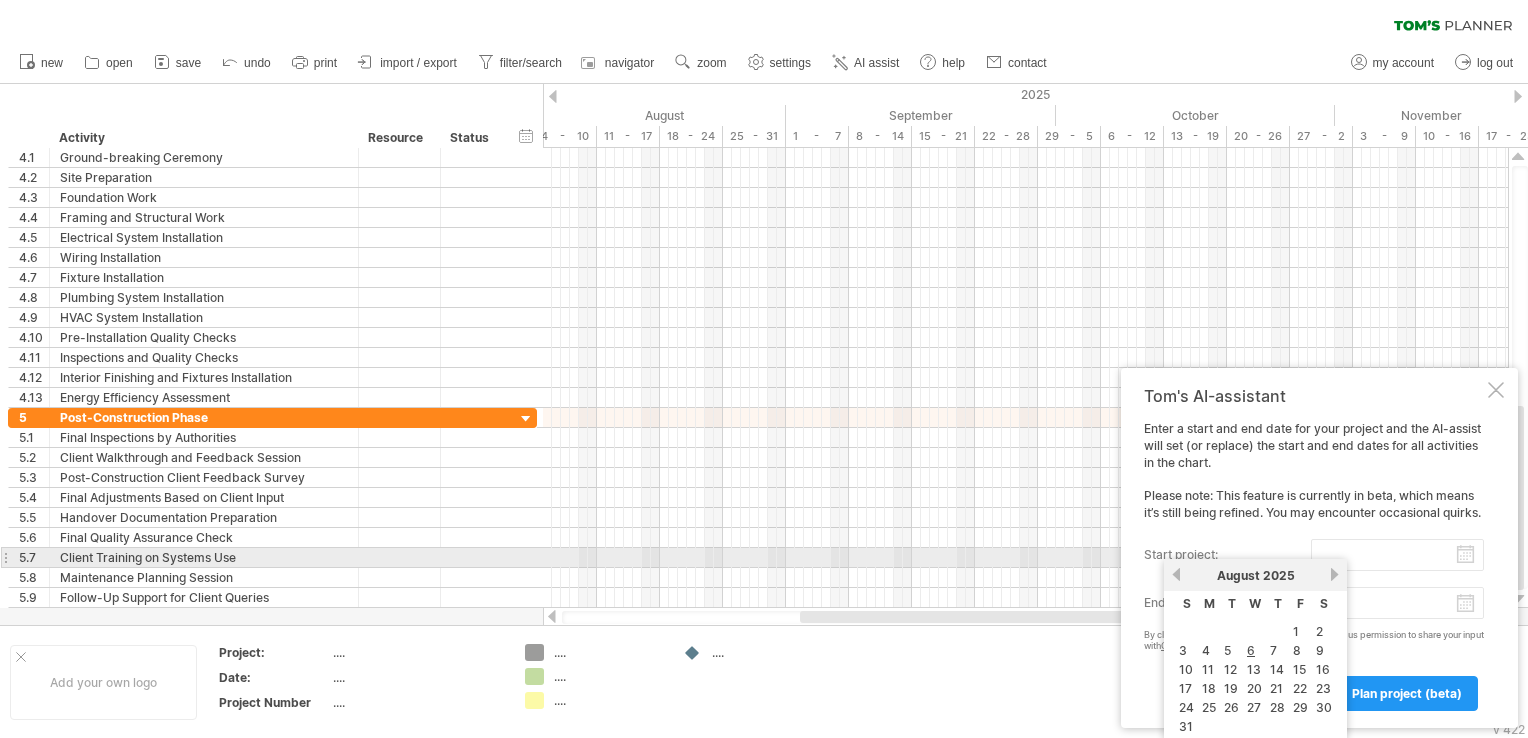click on "start project:" at bounding box center [1397, 555] 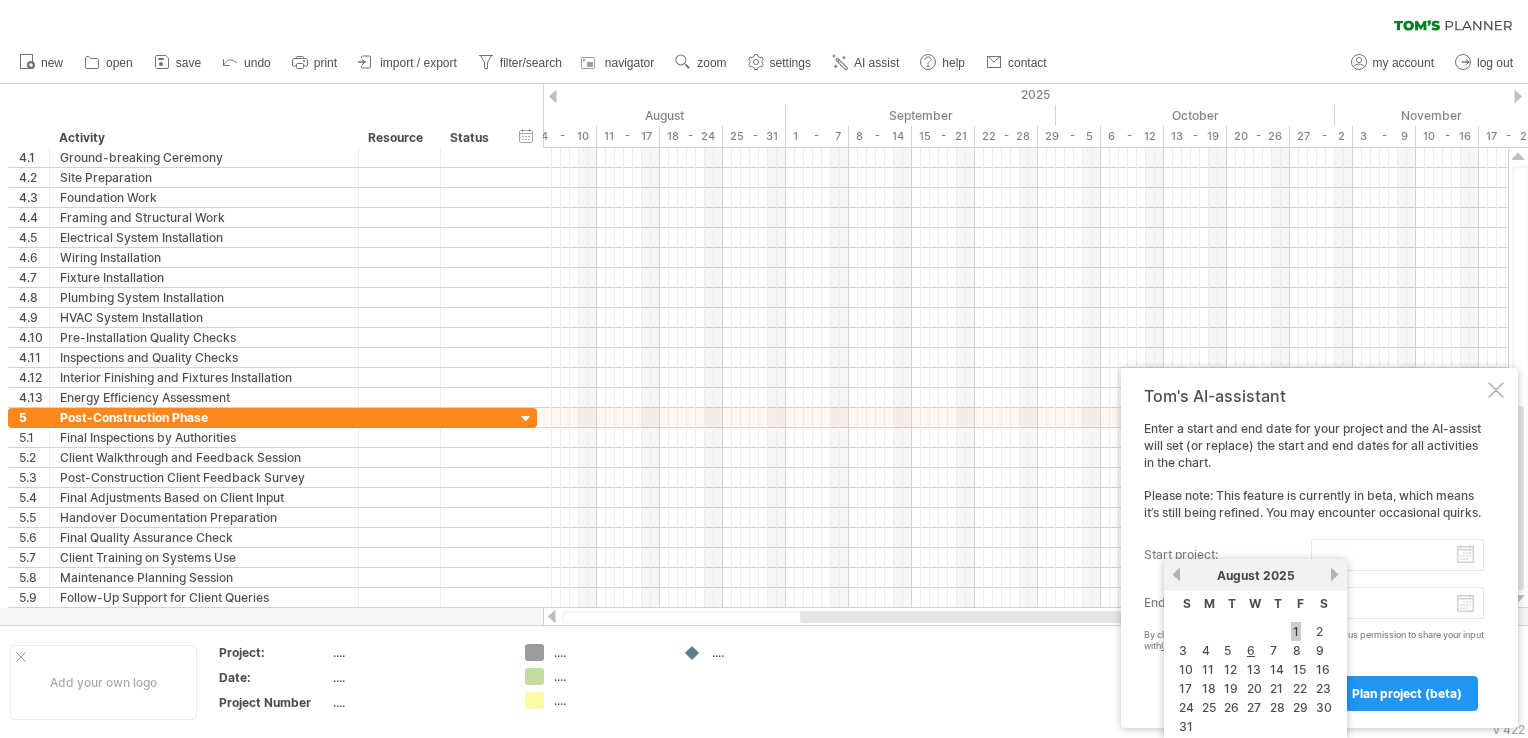 click on "1" at bounding box center [1296, 631] 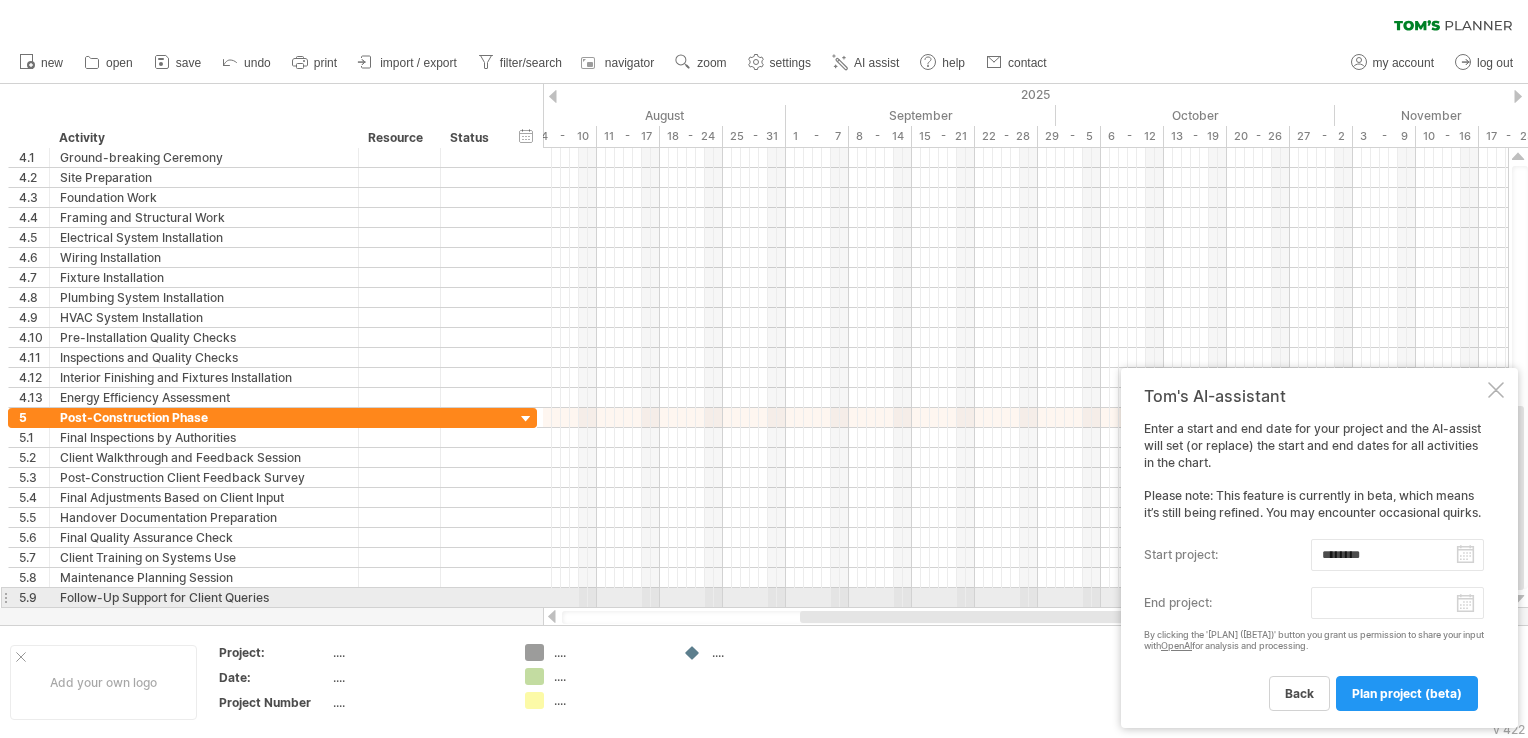 click on "progress(100%)
Trying to reach plan.tomsplanner.com
Connected again...
0%
clear filter
reapply filter" at bounding box center [764, 371] 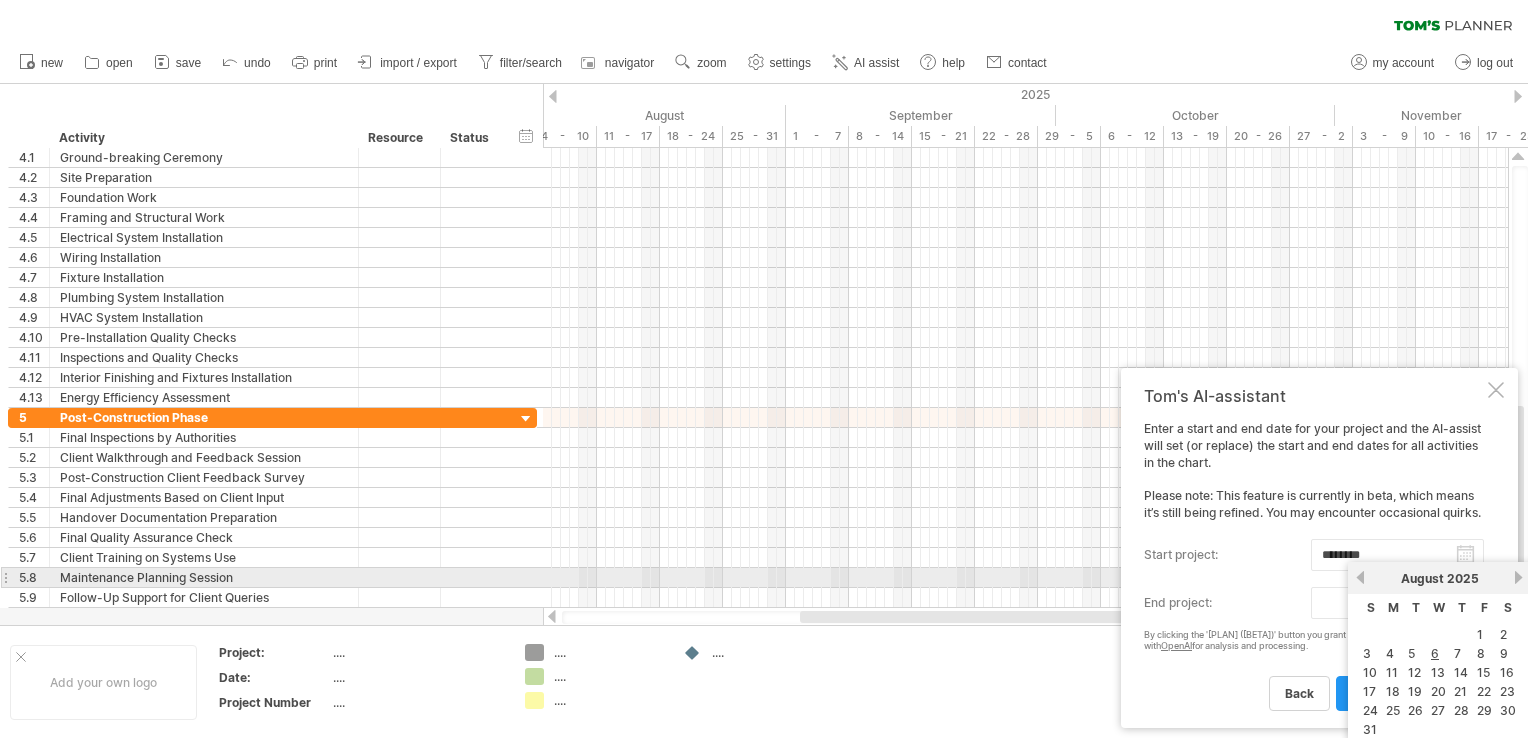 click on "next" at bounding box center [1518, 577] 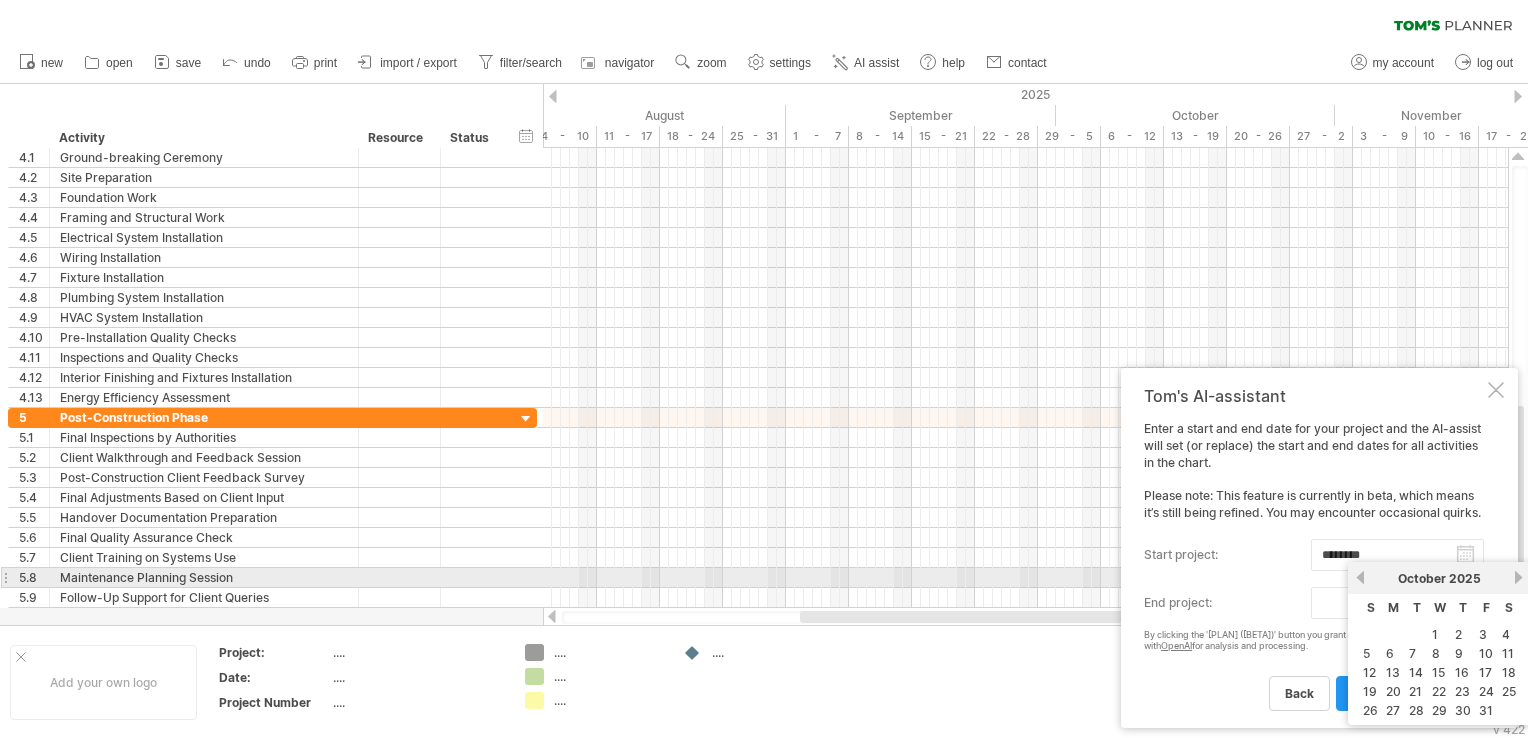 click on "next" at bounding box center (1518, 577) 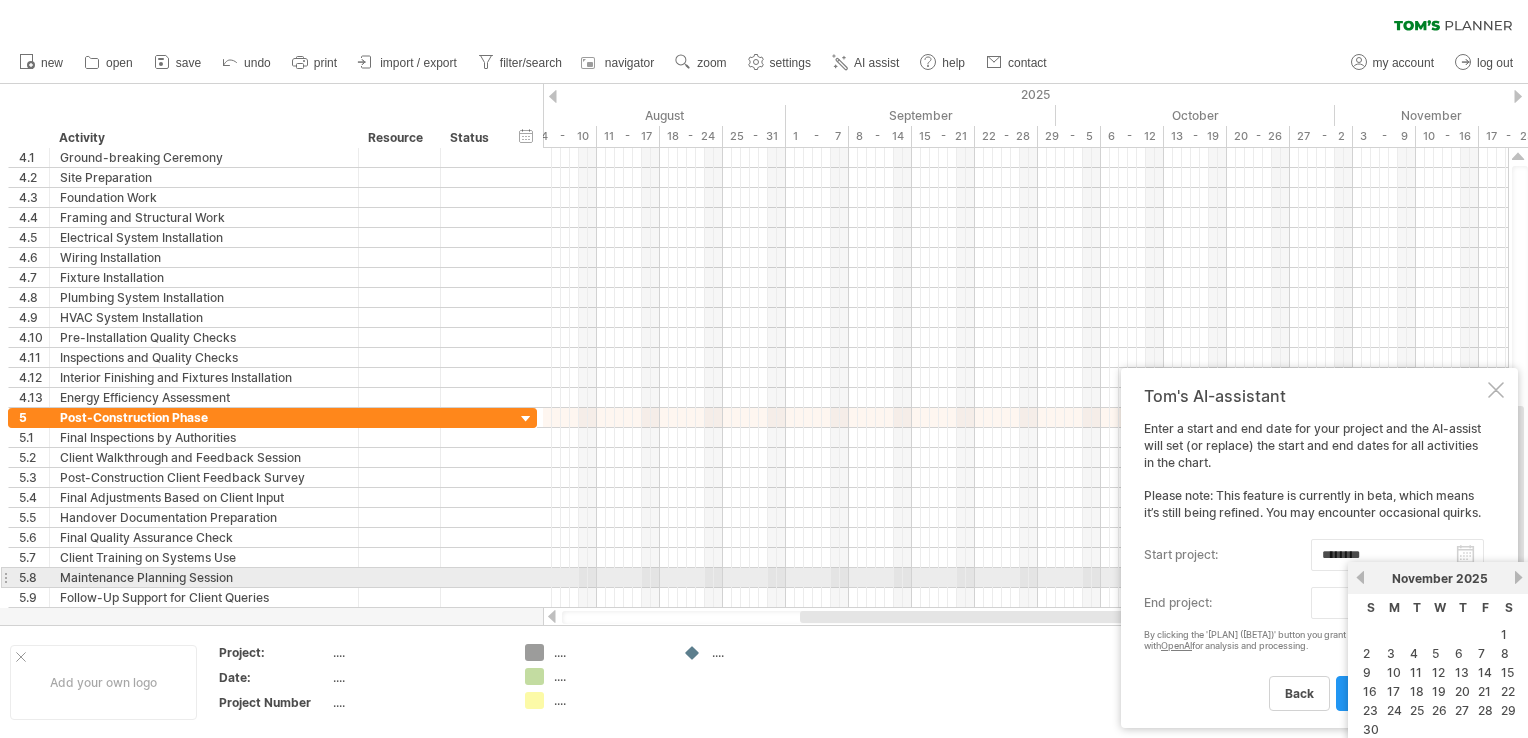 click on "next" at bounding box center [1518, 577] 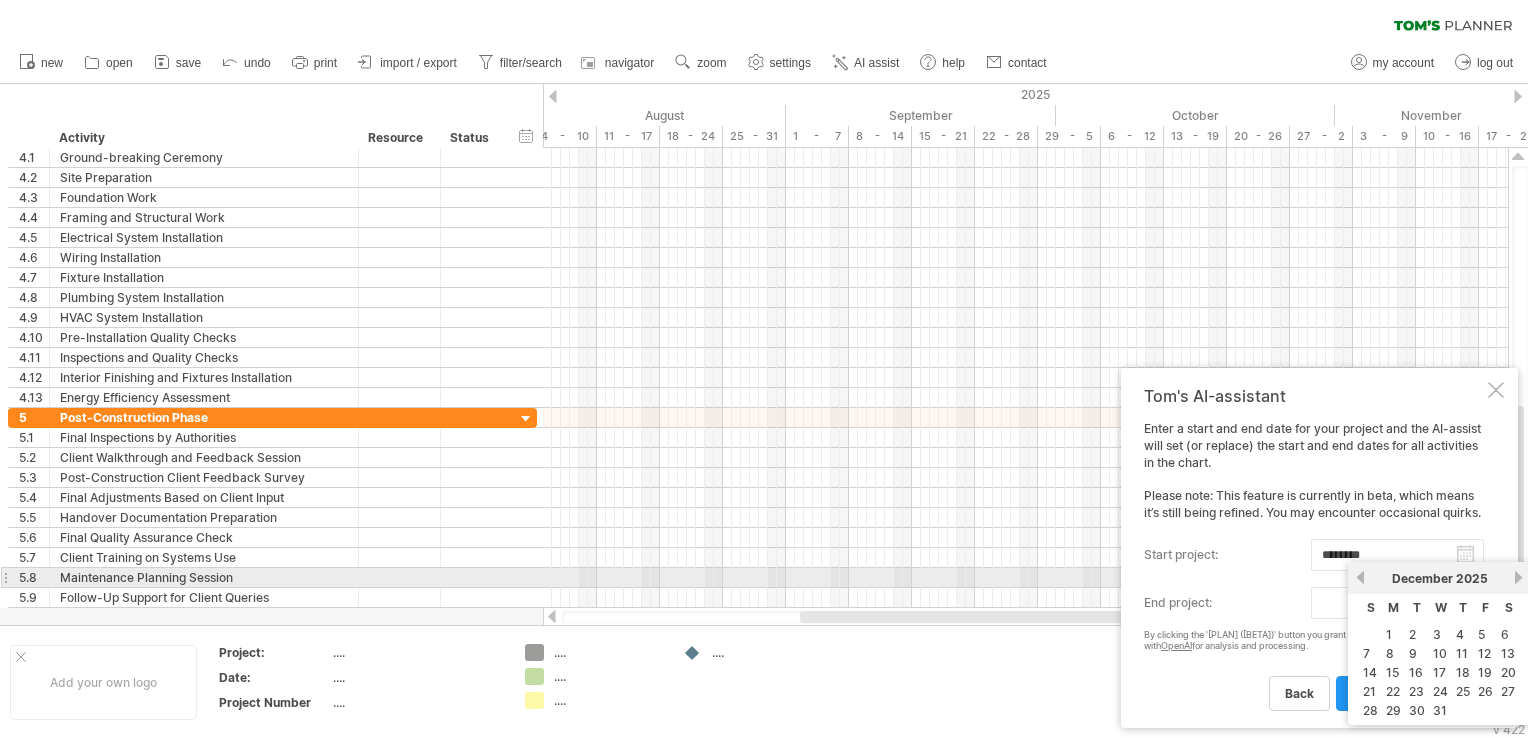 click on "next" at bounding box center [1518, 577] 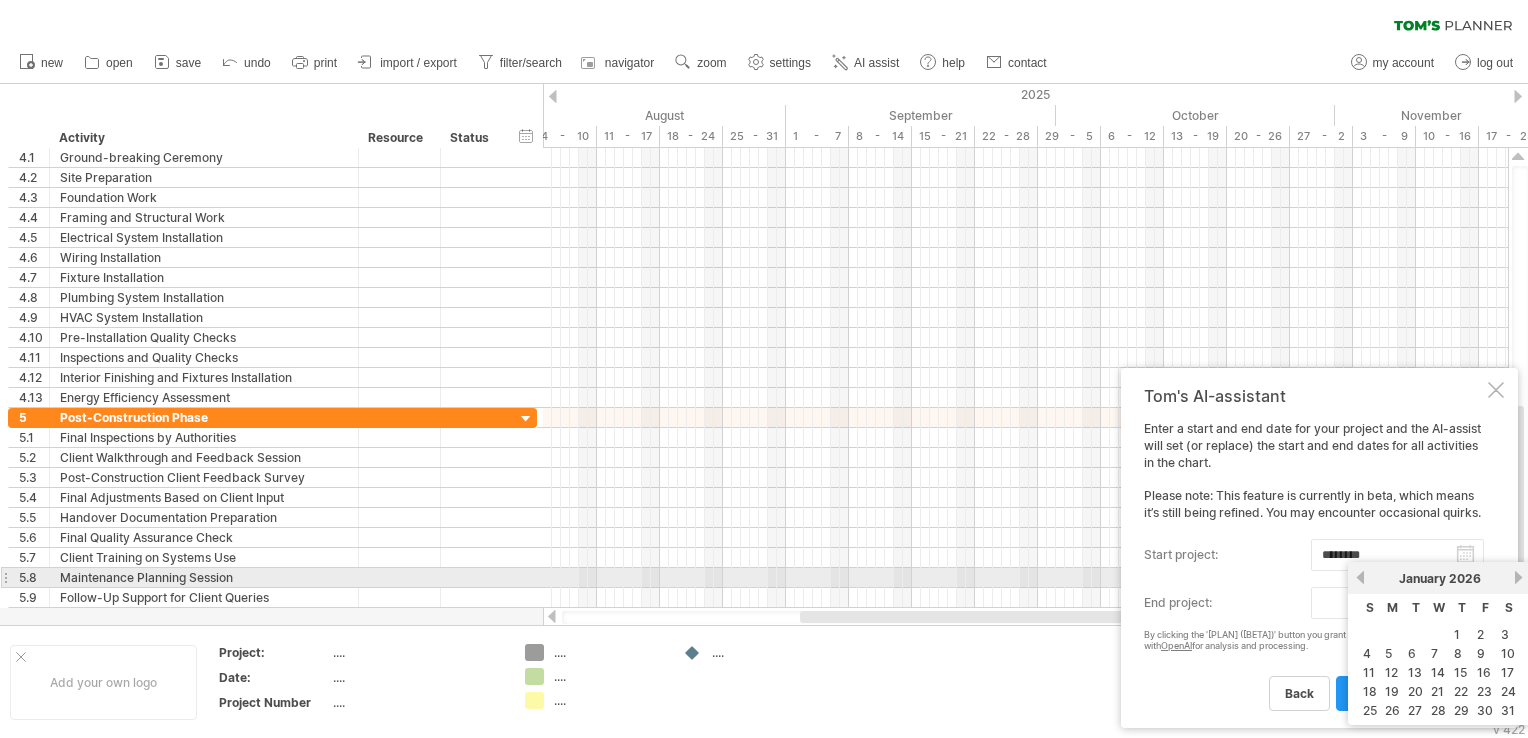 click on "next" at bounding box center [1518, 577] 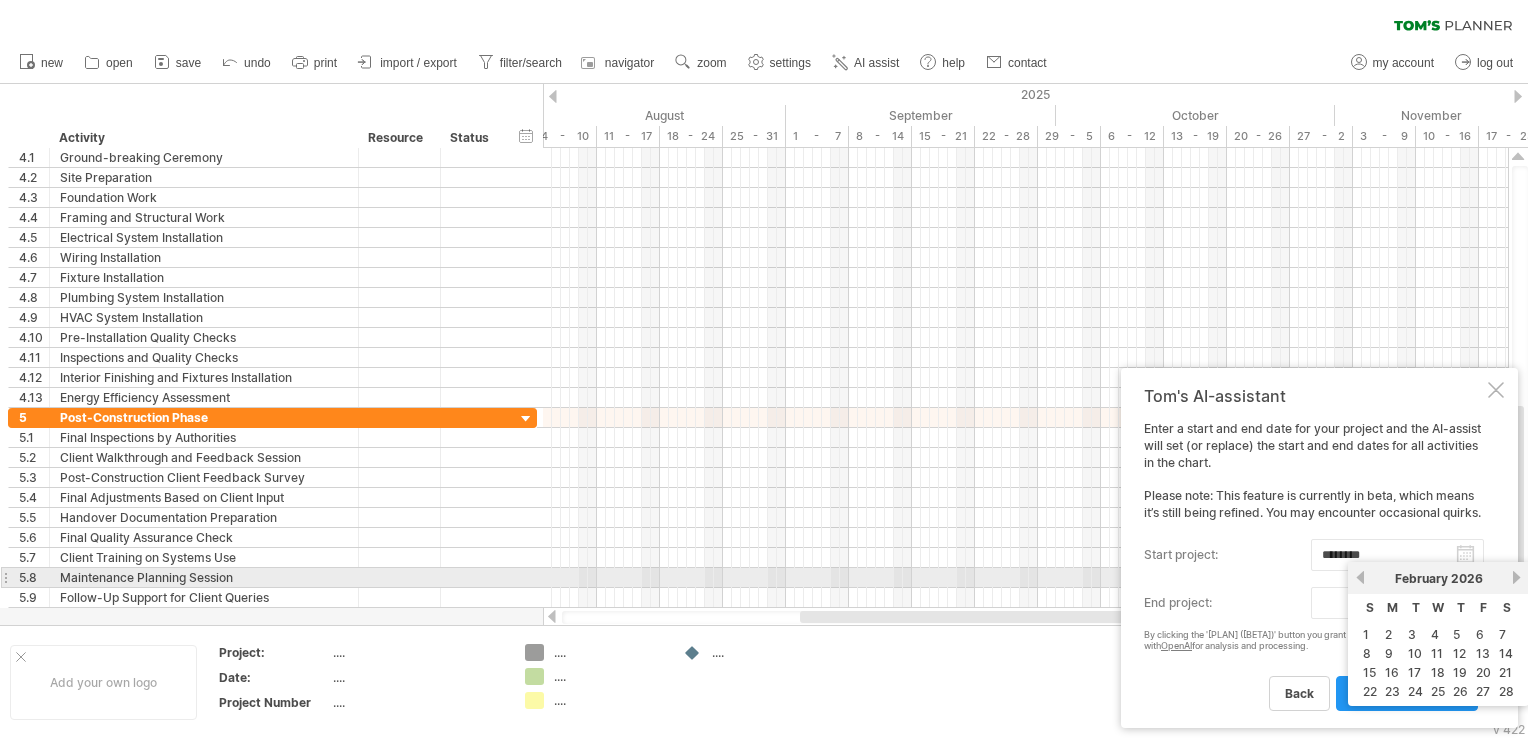 click on "next" at bounding box center (1516, 577) 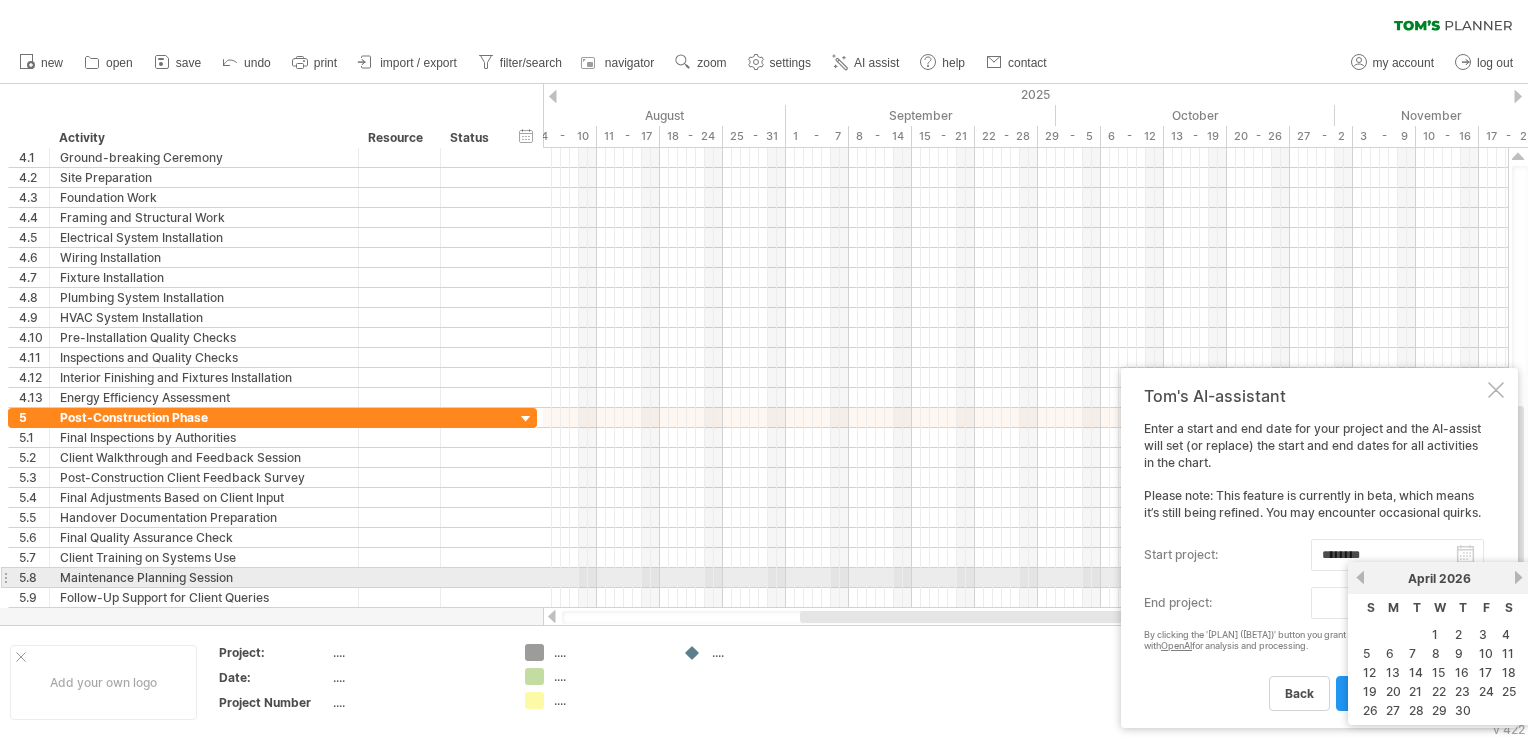 click on "next" at bounding box center (1518, 577) 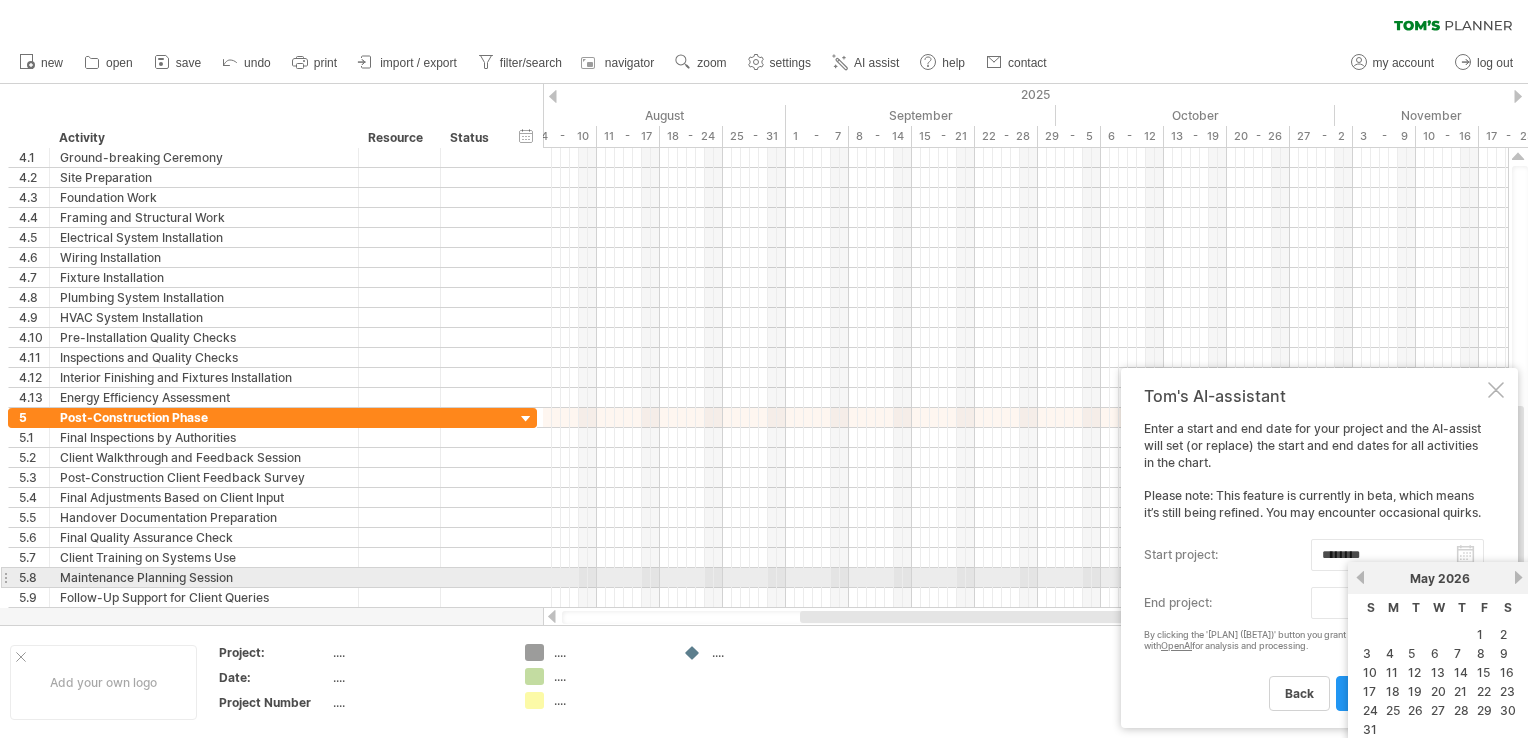 click on "next" at bounding box center (1518, 577) 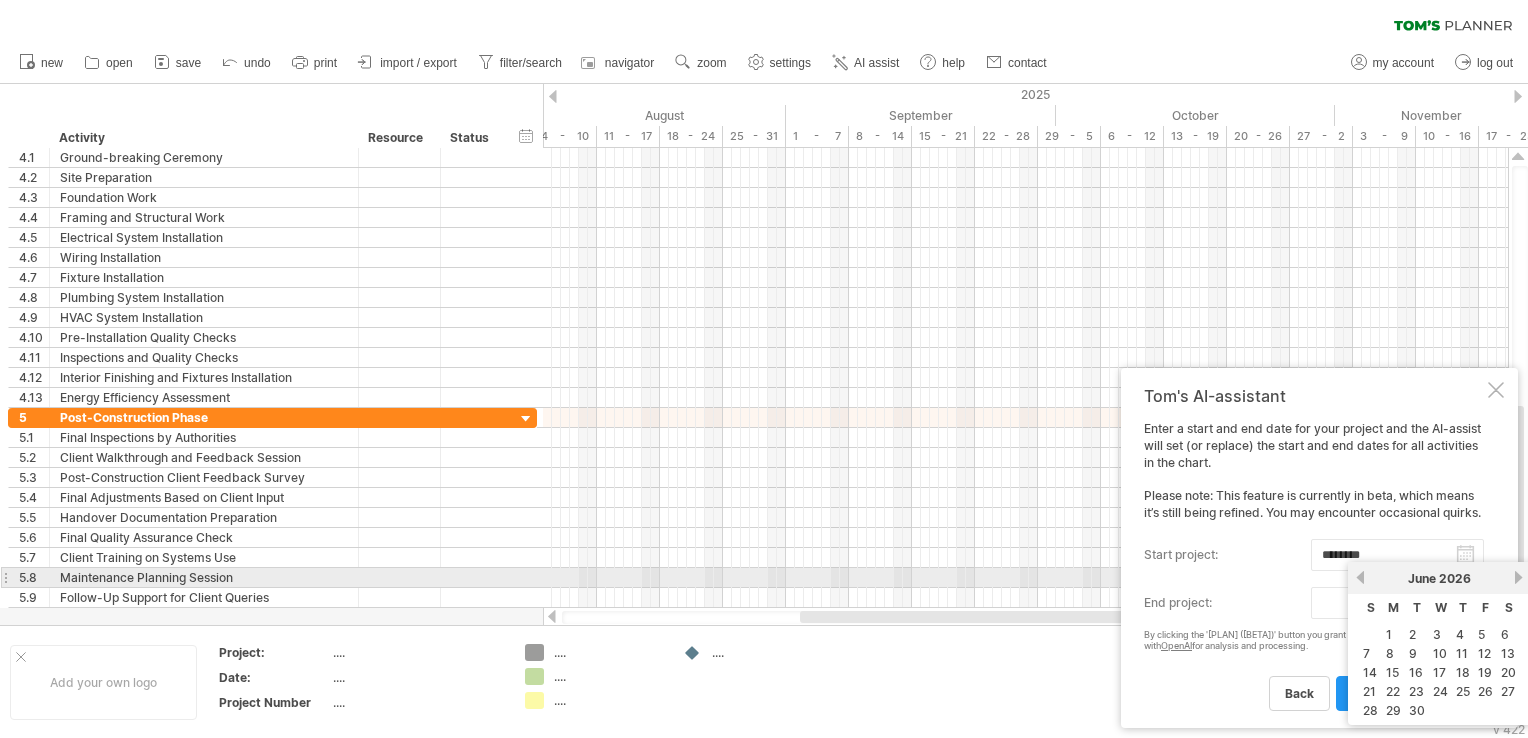 click on "next" at bounding box center [1518, 577] 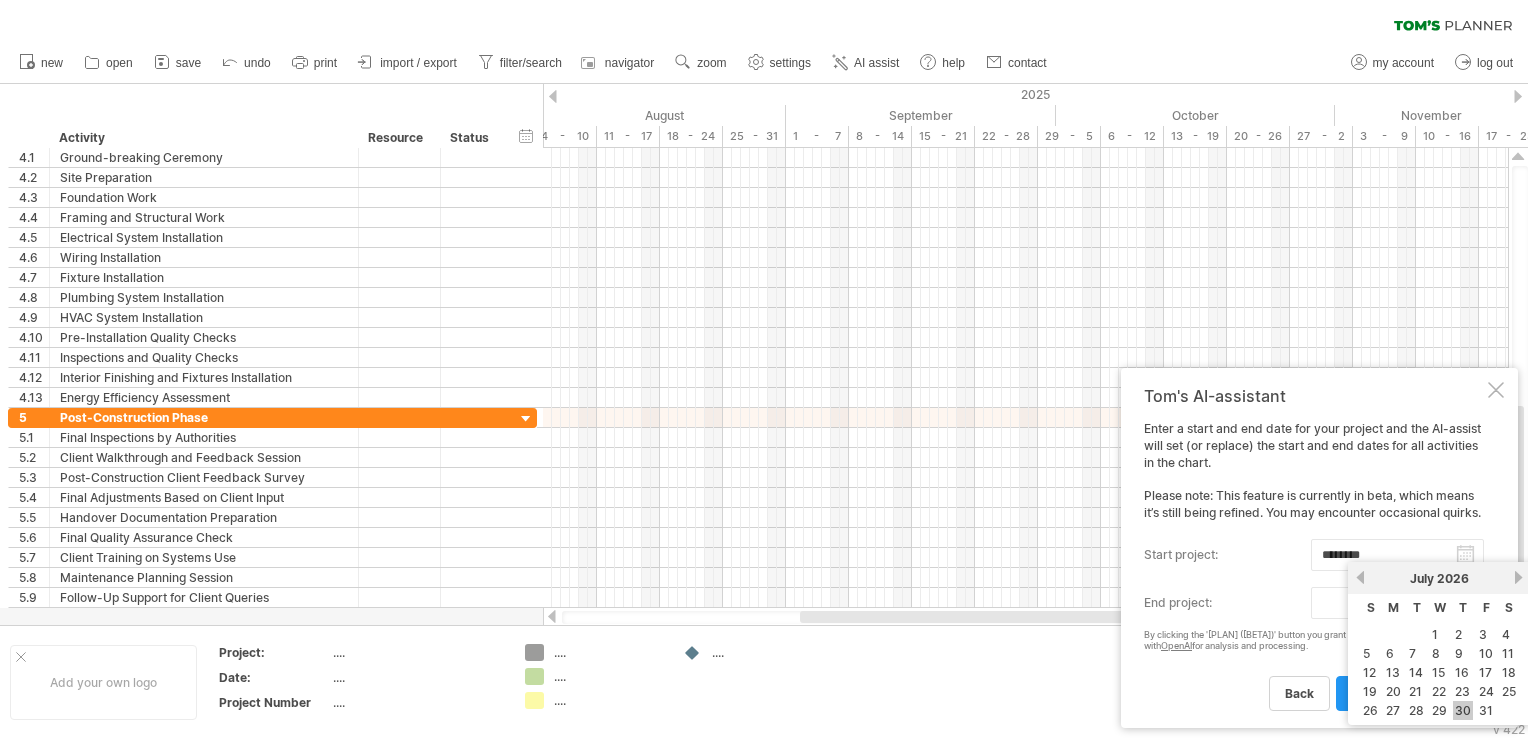 click on "30" at bounding box center (1463, 710) 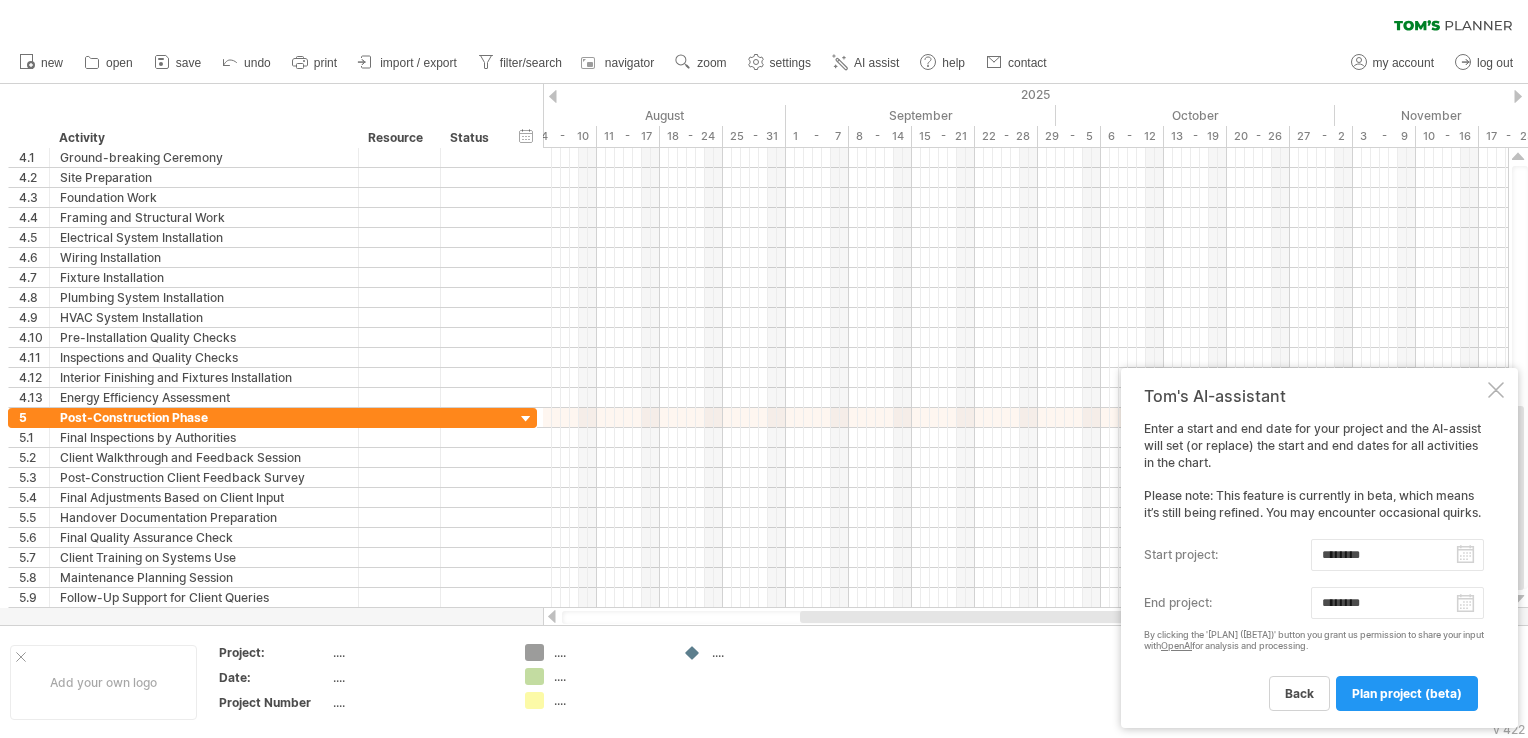 click on "plan project (beta)" at bounding box center [1407, 693] 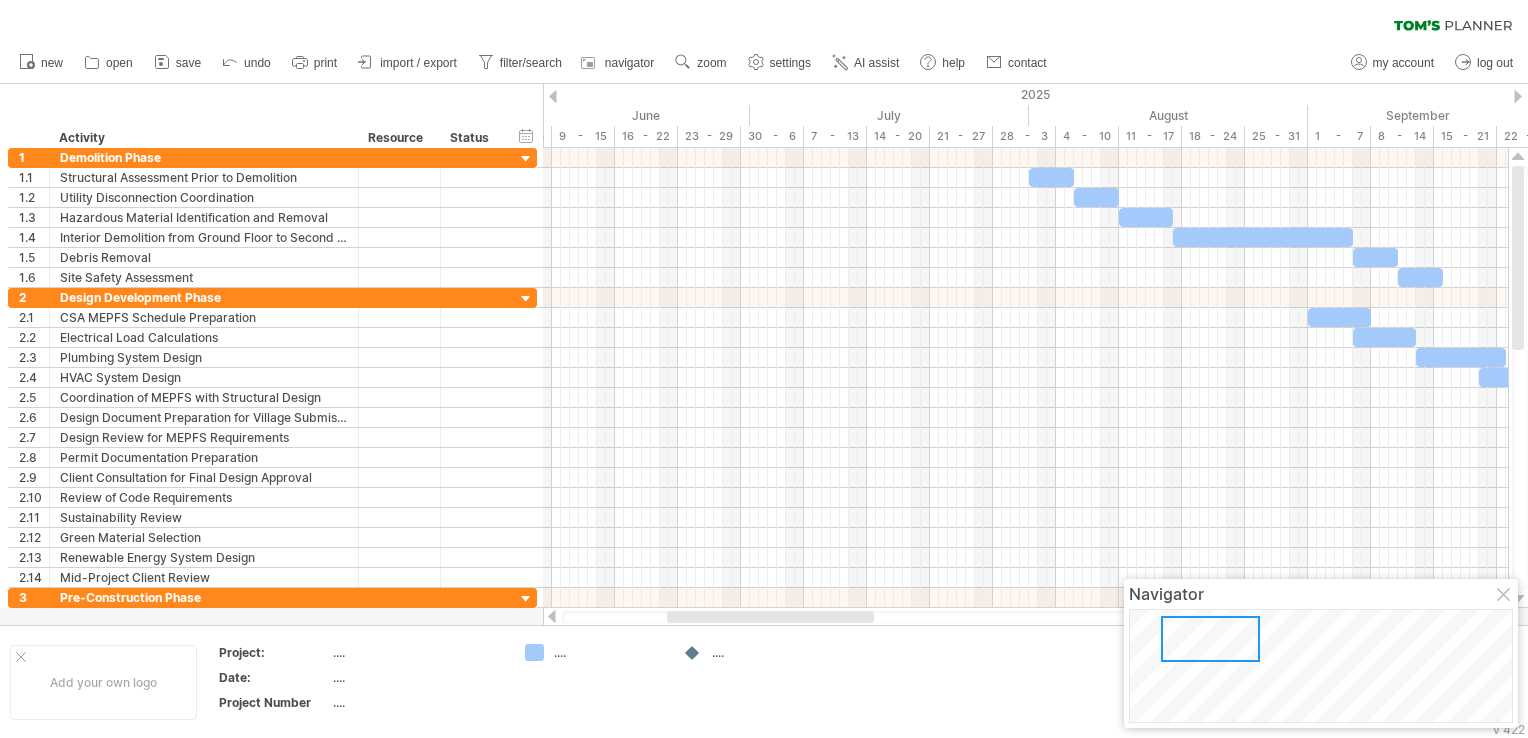 click at bounding box center [1210, 639] 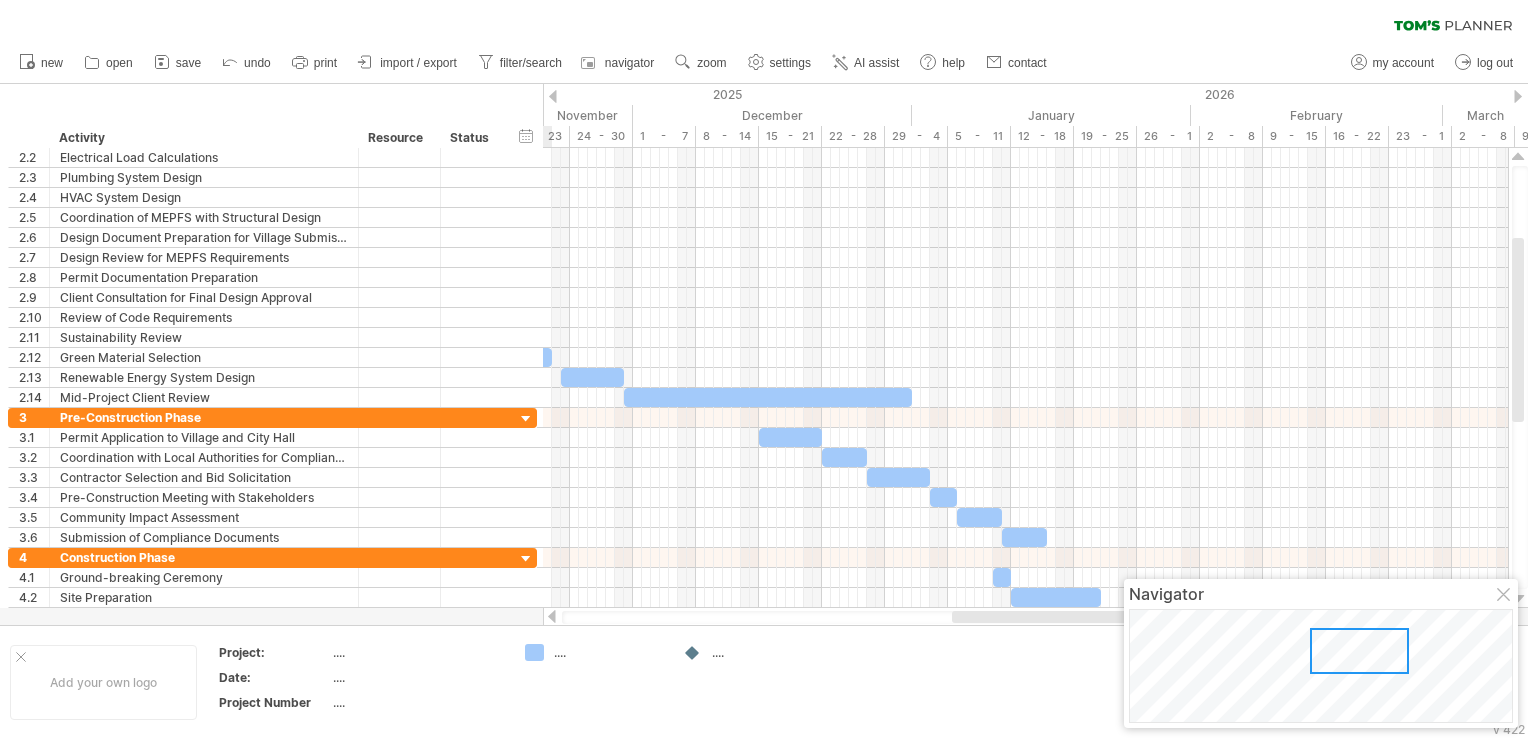 click at bounding box center (1359, 651) 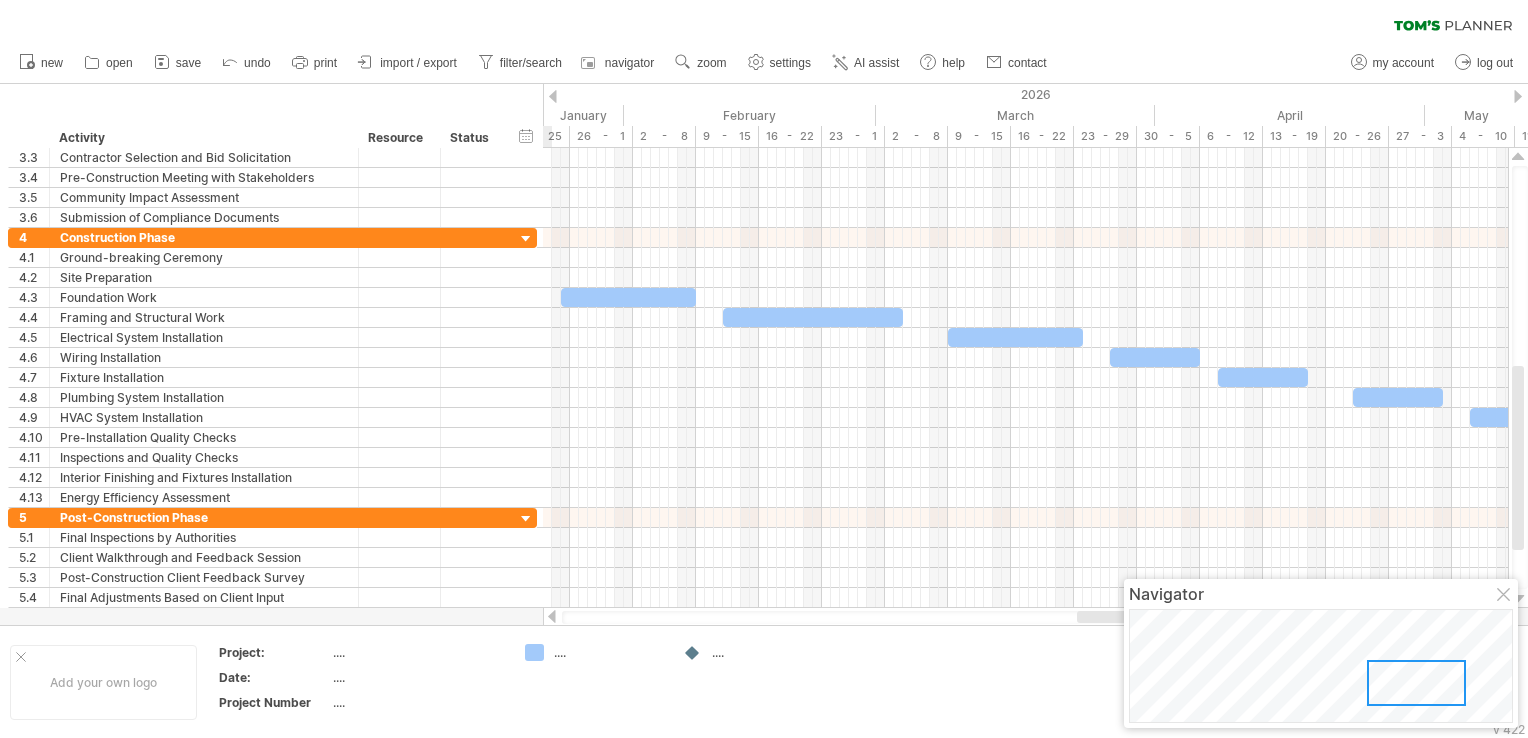 click at bounding box center (1416, 683) 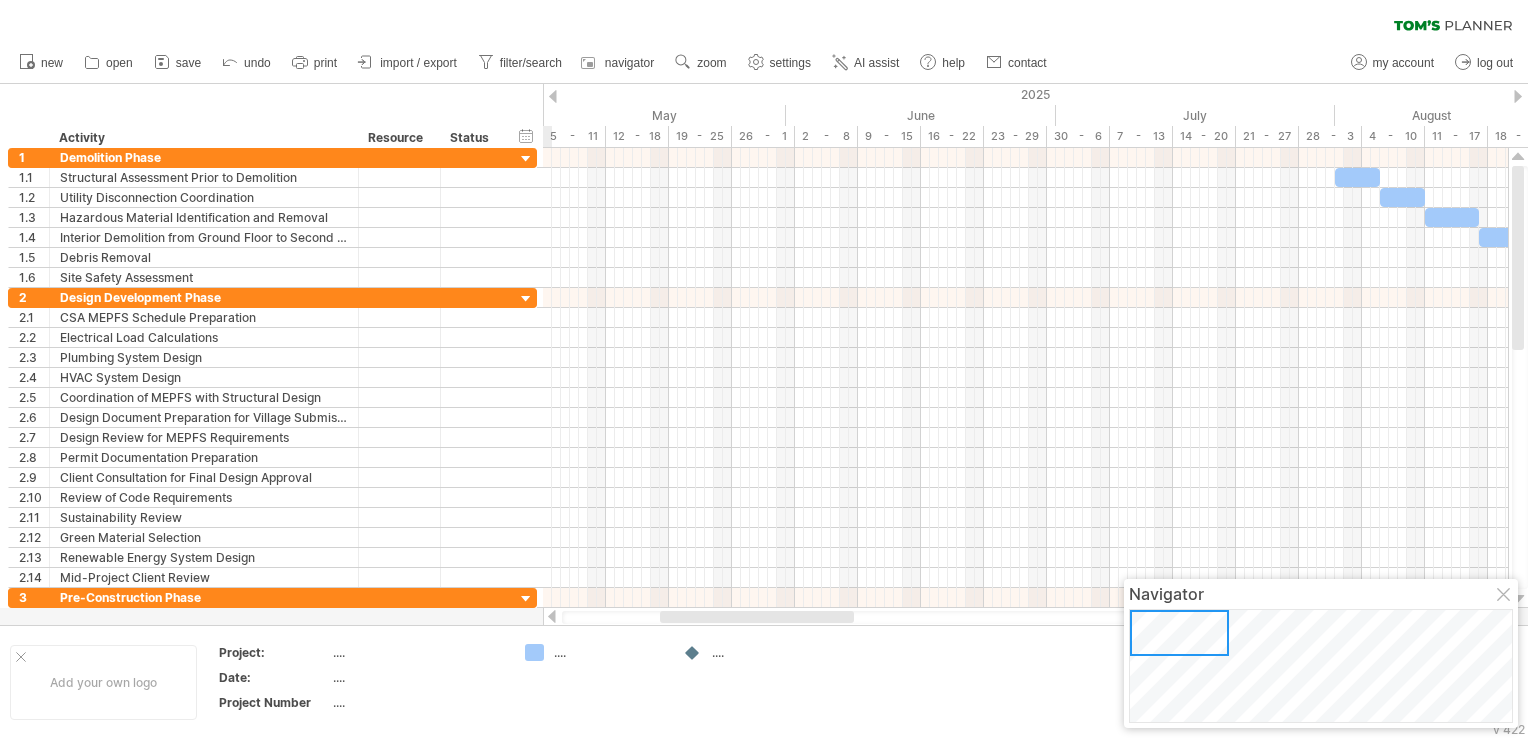 drag, startPoint x: 1200, startPoint y: 627, endPoint x: 1141, endPoint y: 612, distance: 60.876926 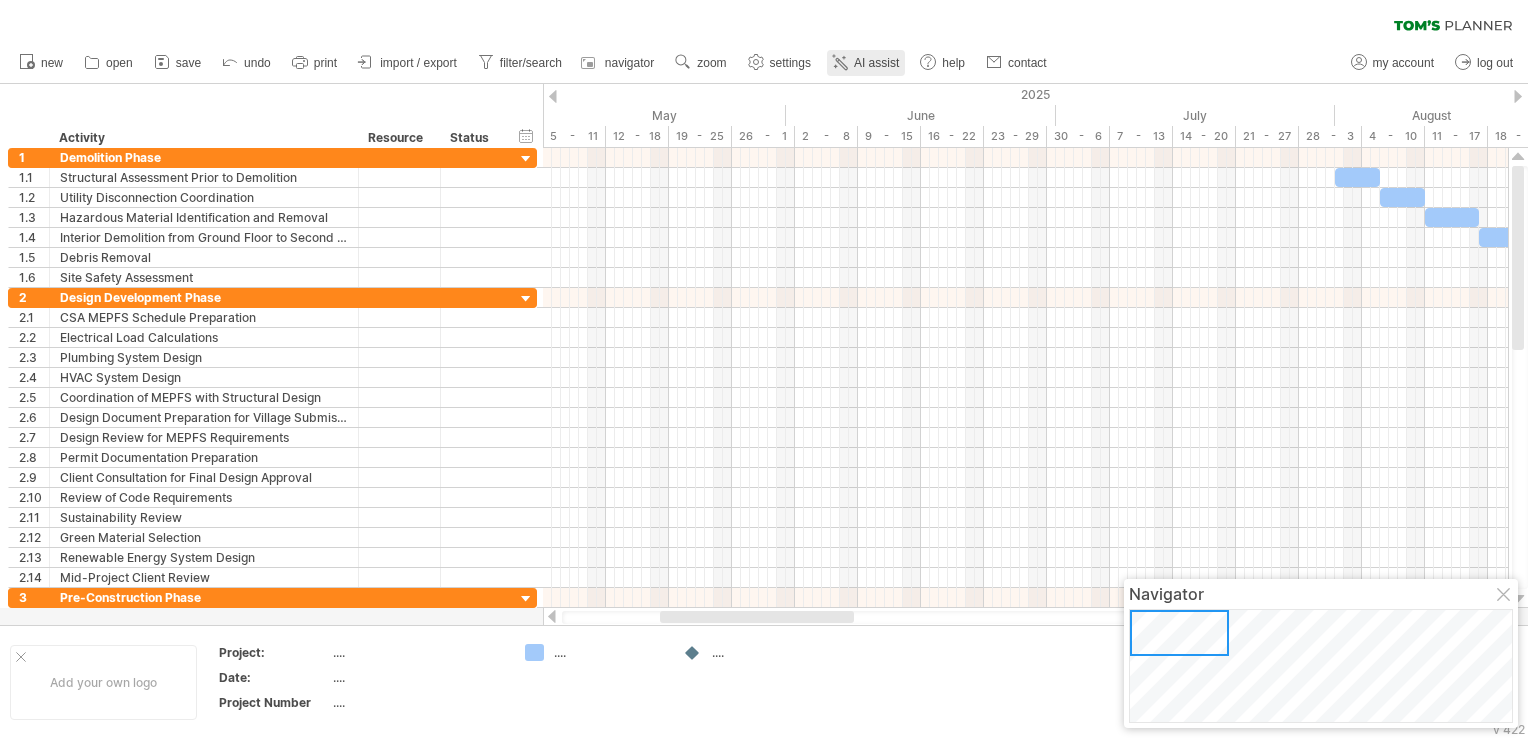 click on "AI assist" at bounding box center [876, 63] 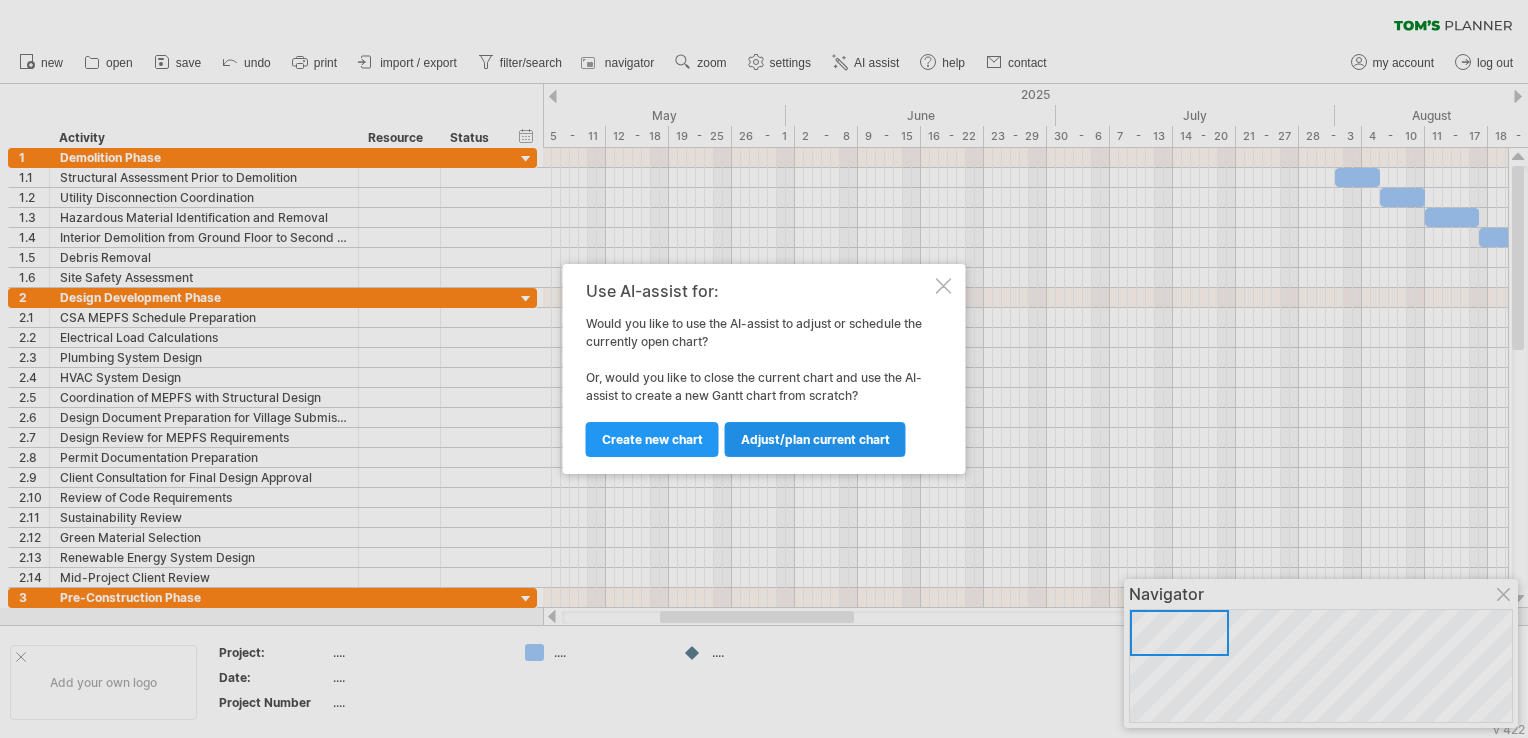 click on "Adjust/plan current chart" at bounding box center [815, 439] 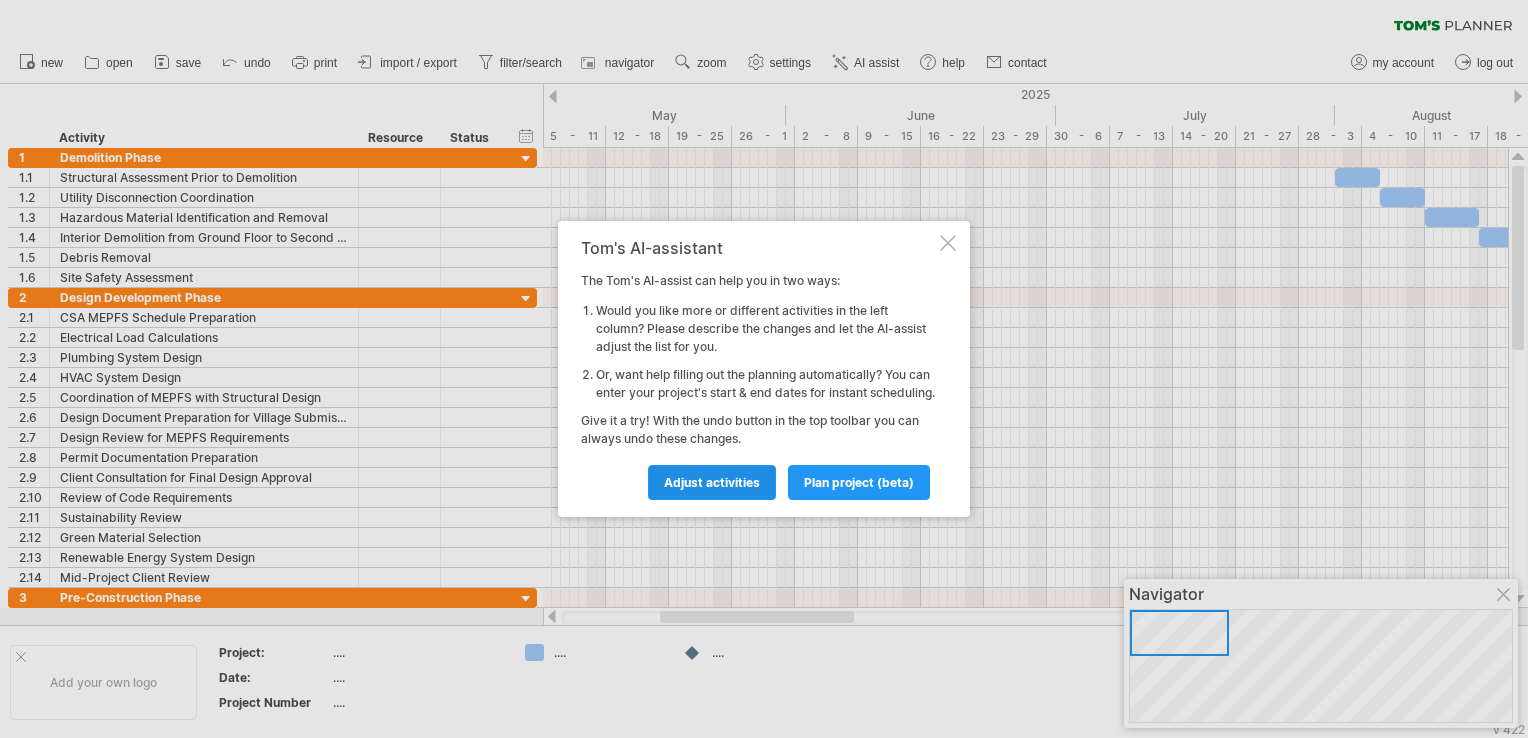 click on "Adjust activities" at bounding box center [712, 482] 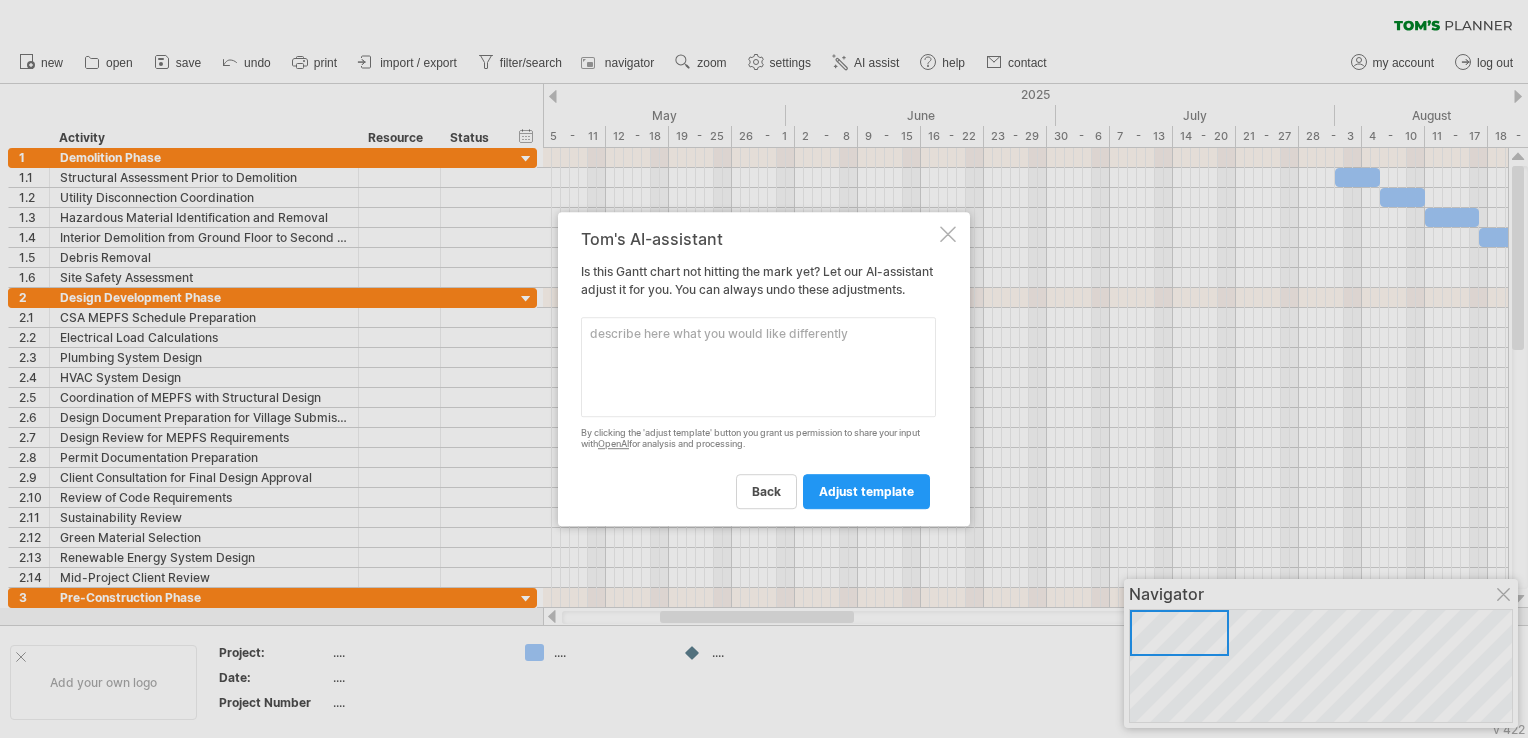 click at bounding box center [758, 367] 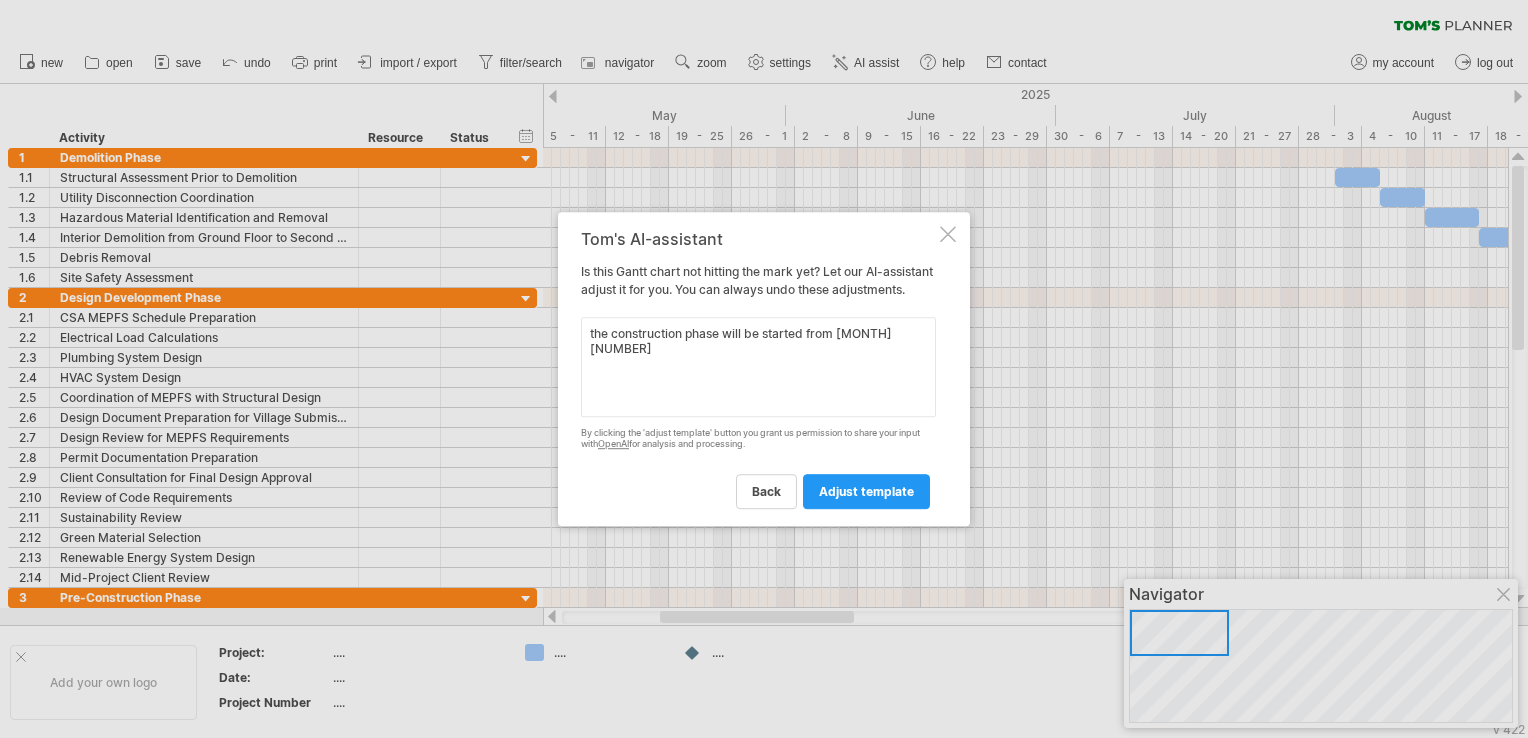 type on "the construction phase will be started from [MONTH] [NUMBER]" 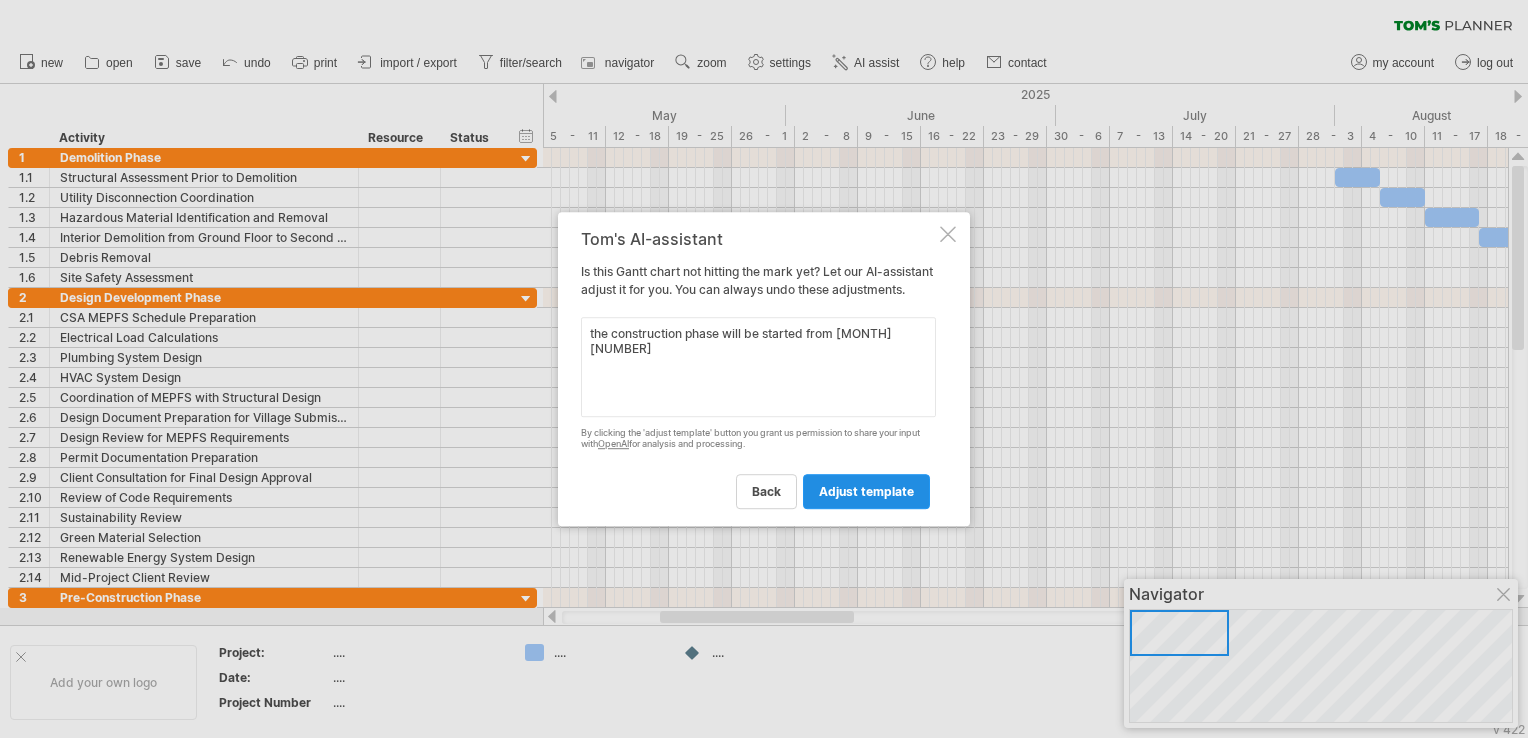 click on "adjust template" at bounding box center (866, 491) 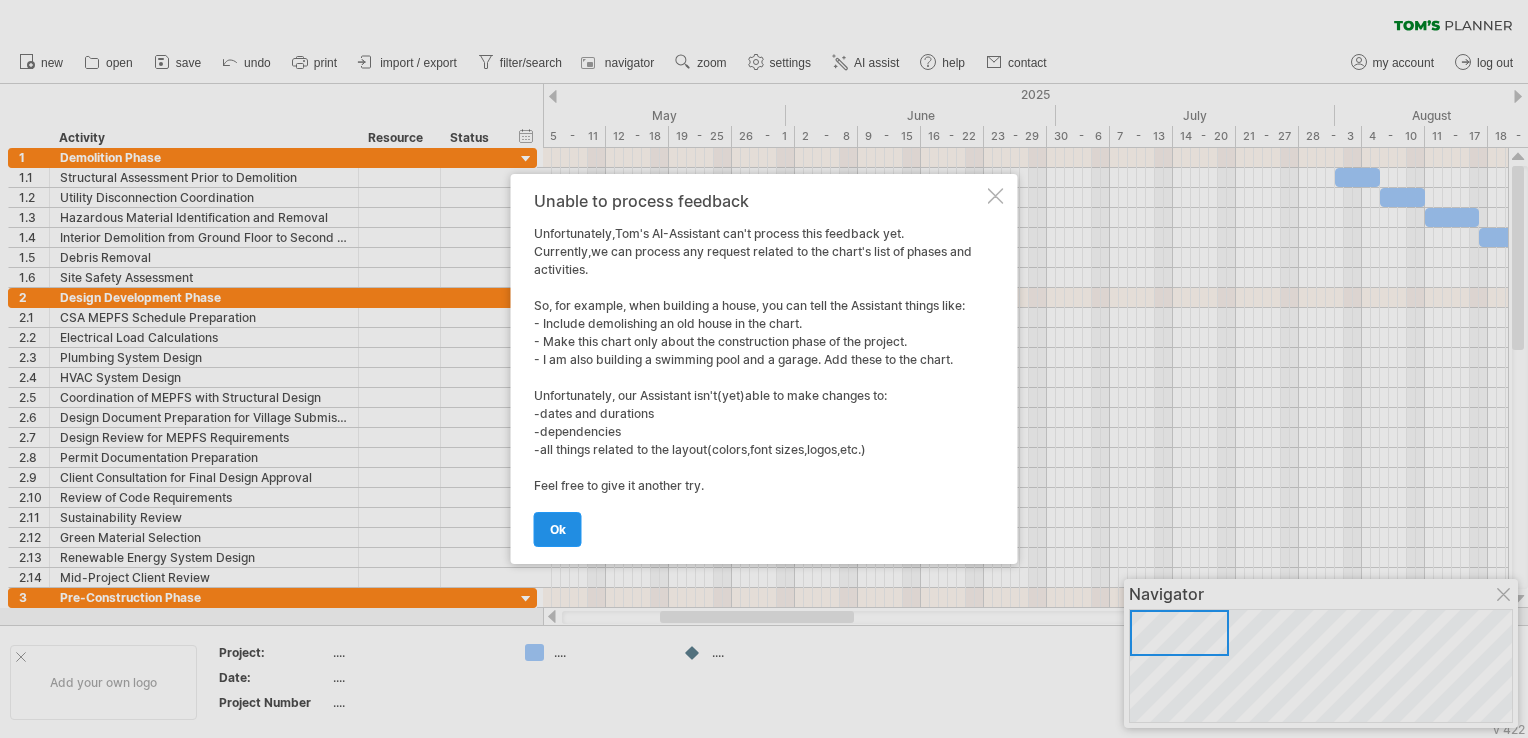 click on "ok" at bounding box center (558, 529) 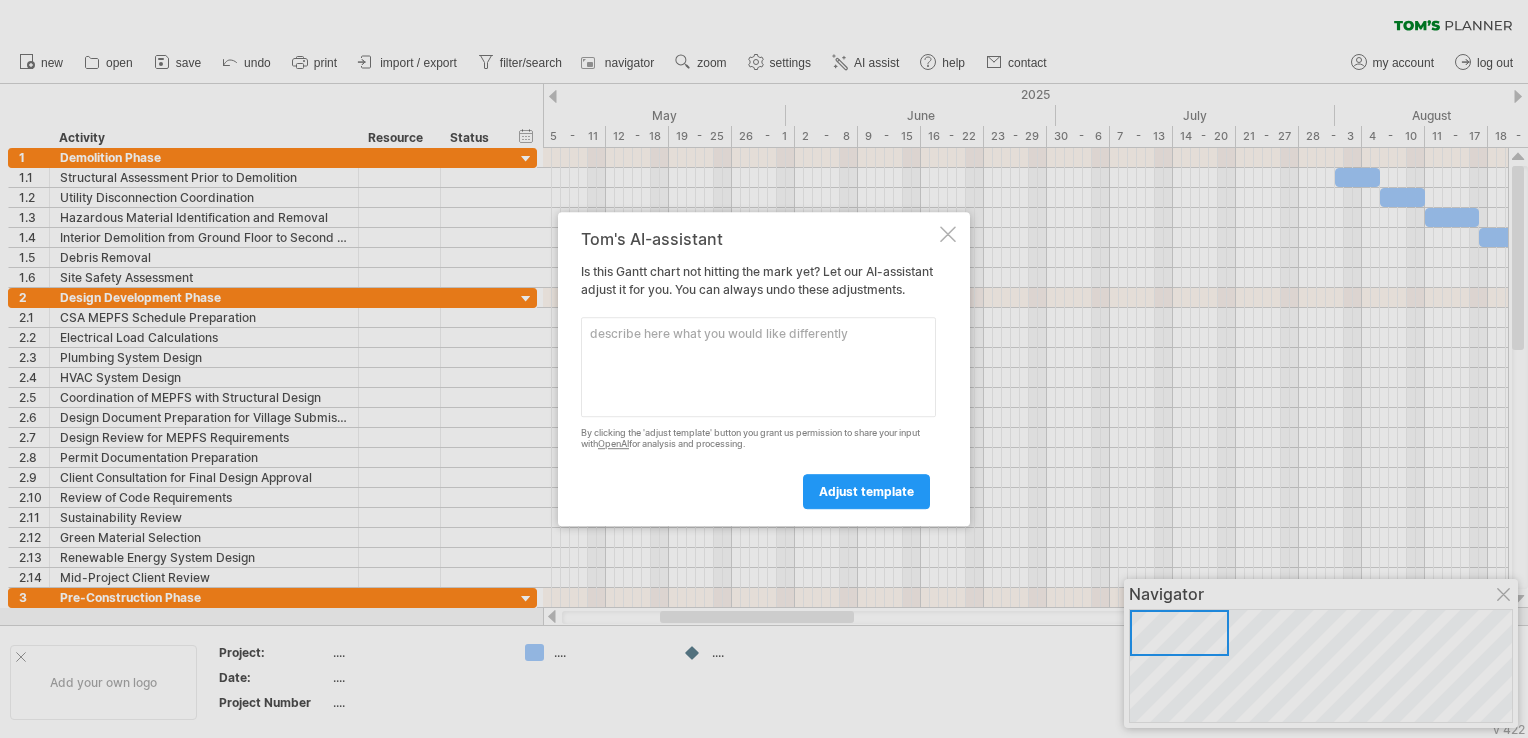 click on "Tom's AI-assistant Is this Gantt chart not hitting the mark yet? Let our AI-assistant adjust it for you. You can always undo these adjustments. Please enter here below what you would like to add or change. By clicking the 'adjust template' button you grant us permission to share your input with OpenAI for analysis and processing. adjust template" at bounding box center [764, 369] 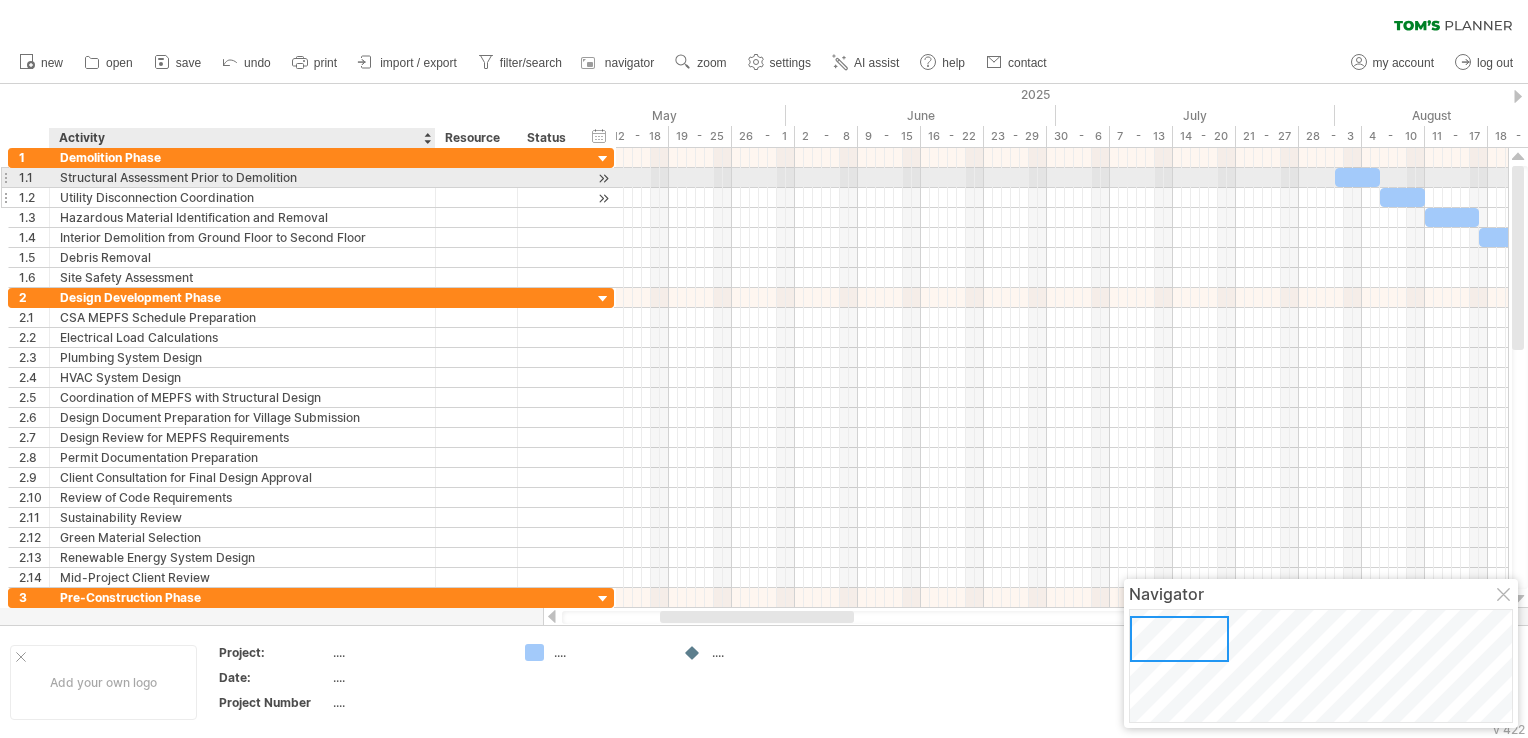 drag, startPoint x: 356, startPoint y: 178, endPoint x: 433, endPoint y: 192, distance: 78.26238 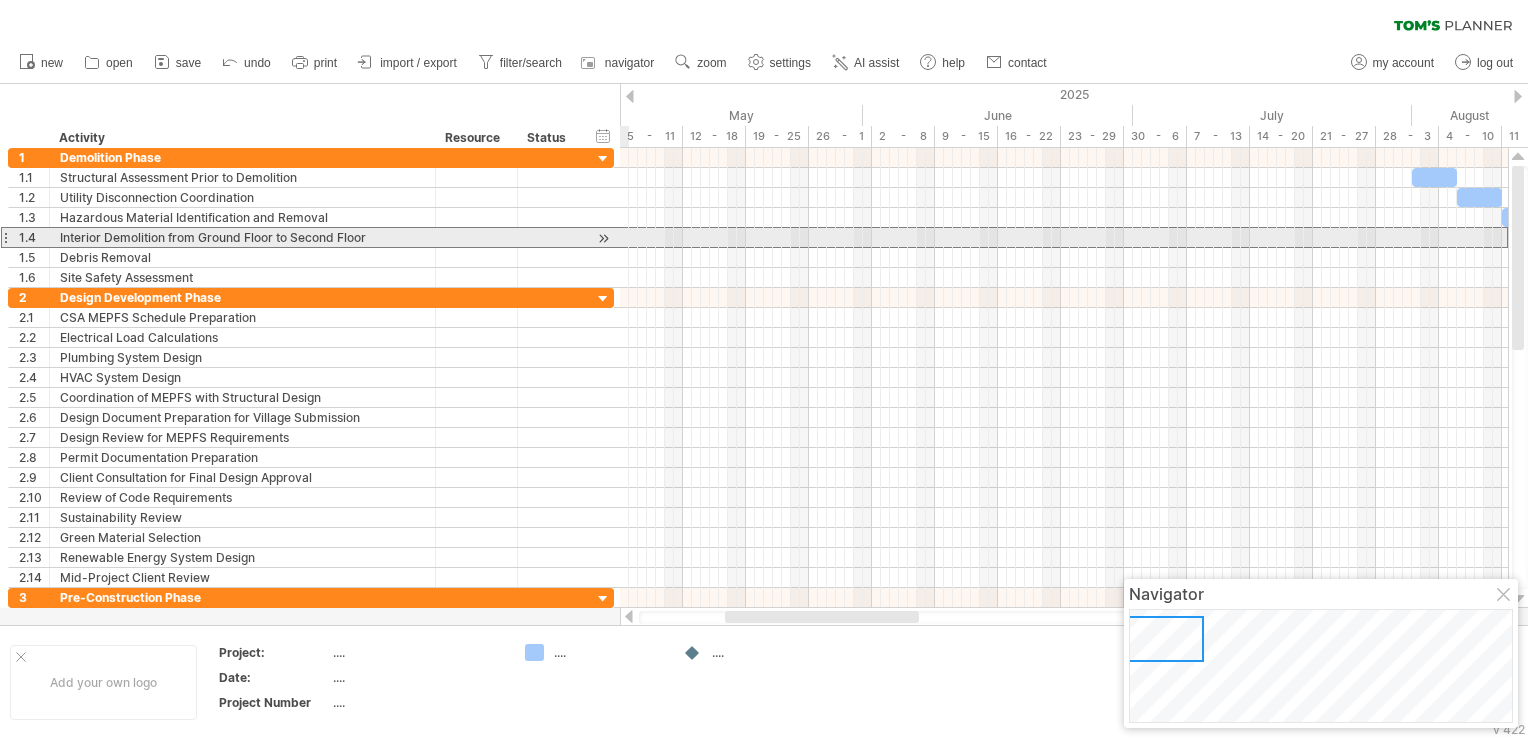 click on "Interior Demolition from Ground Floor to Second Floor" at bounding box center [242, 237] 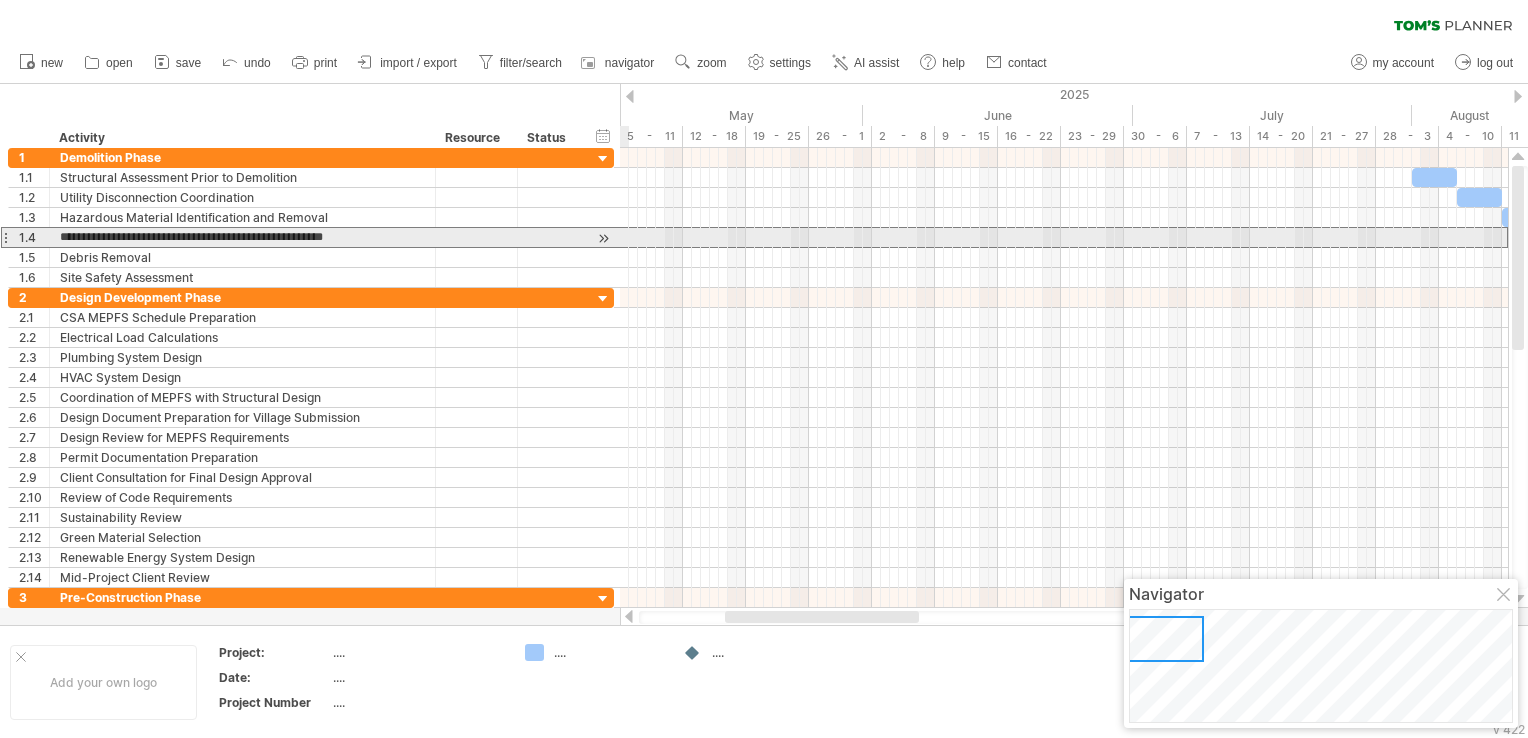 click on "**********" at bounding box center [242, 237] 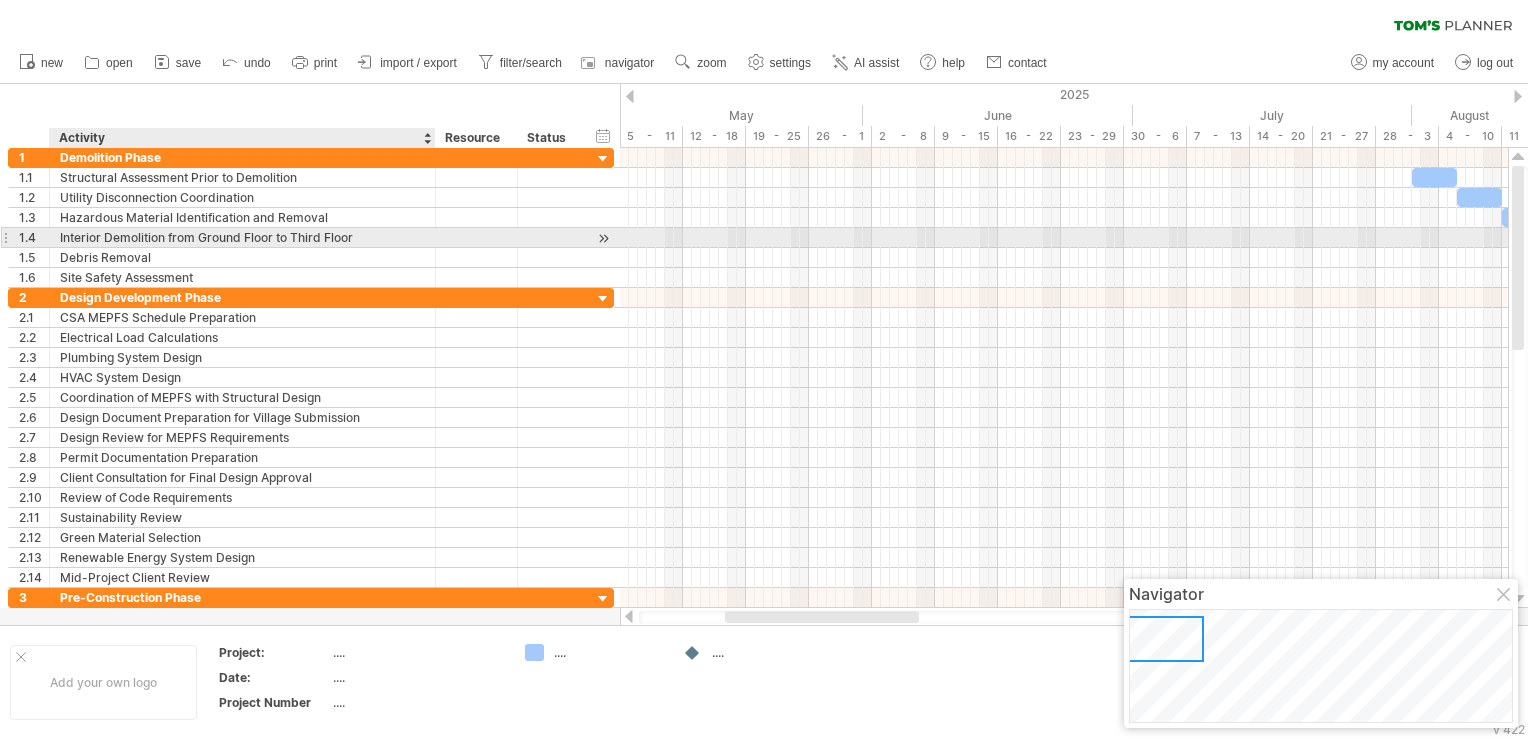 click on "Interior Demolition from Ground Floor to Third Floor" at bounding box center [242, 237] 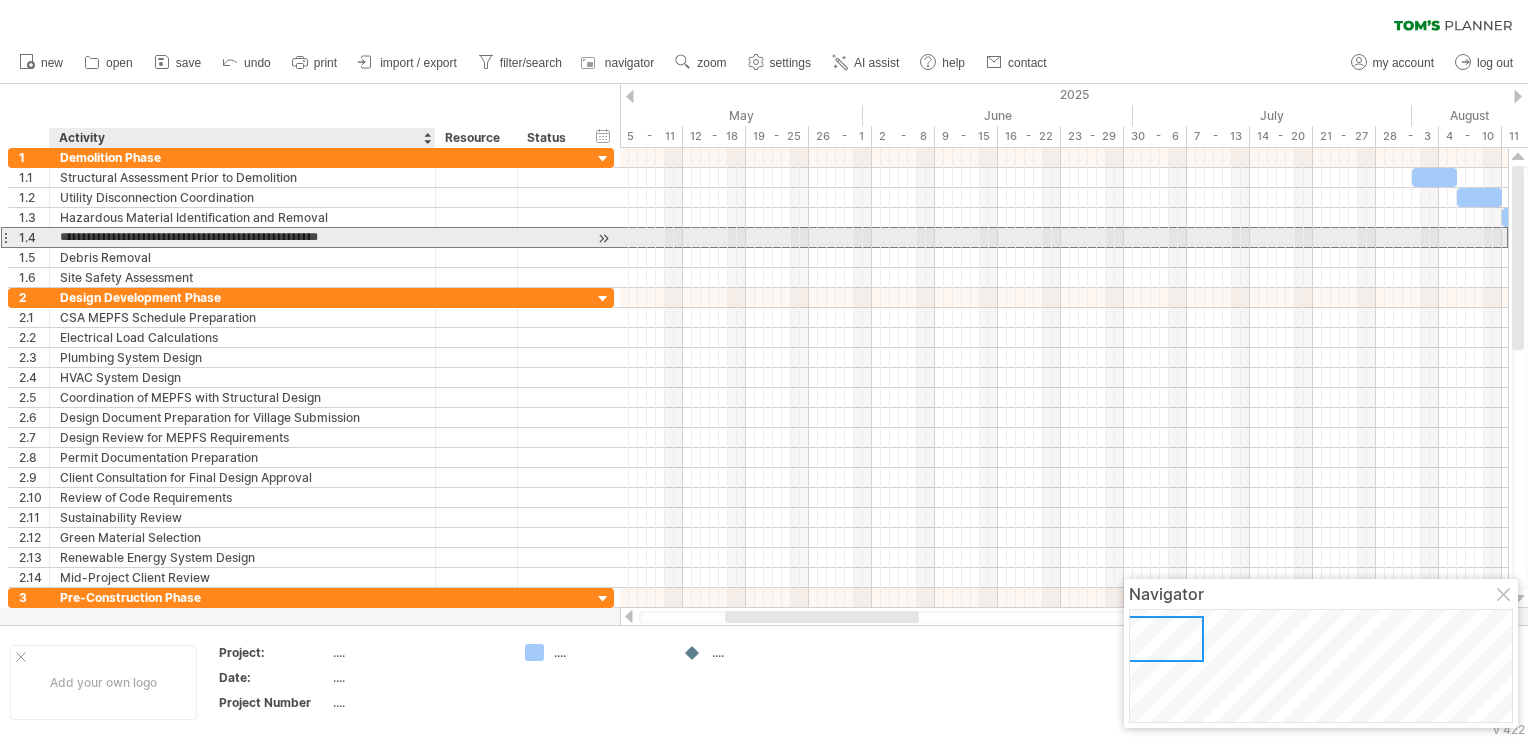 click on "**********" at bounding box center [242, 237] 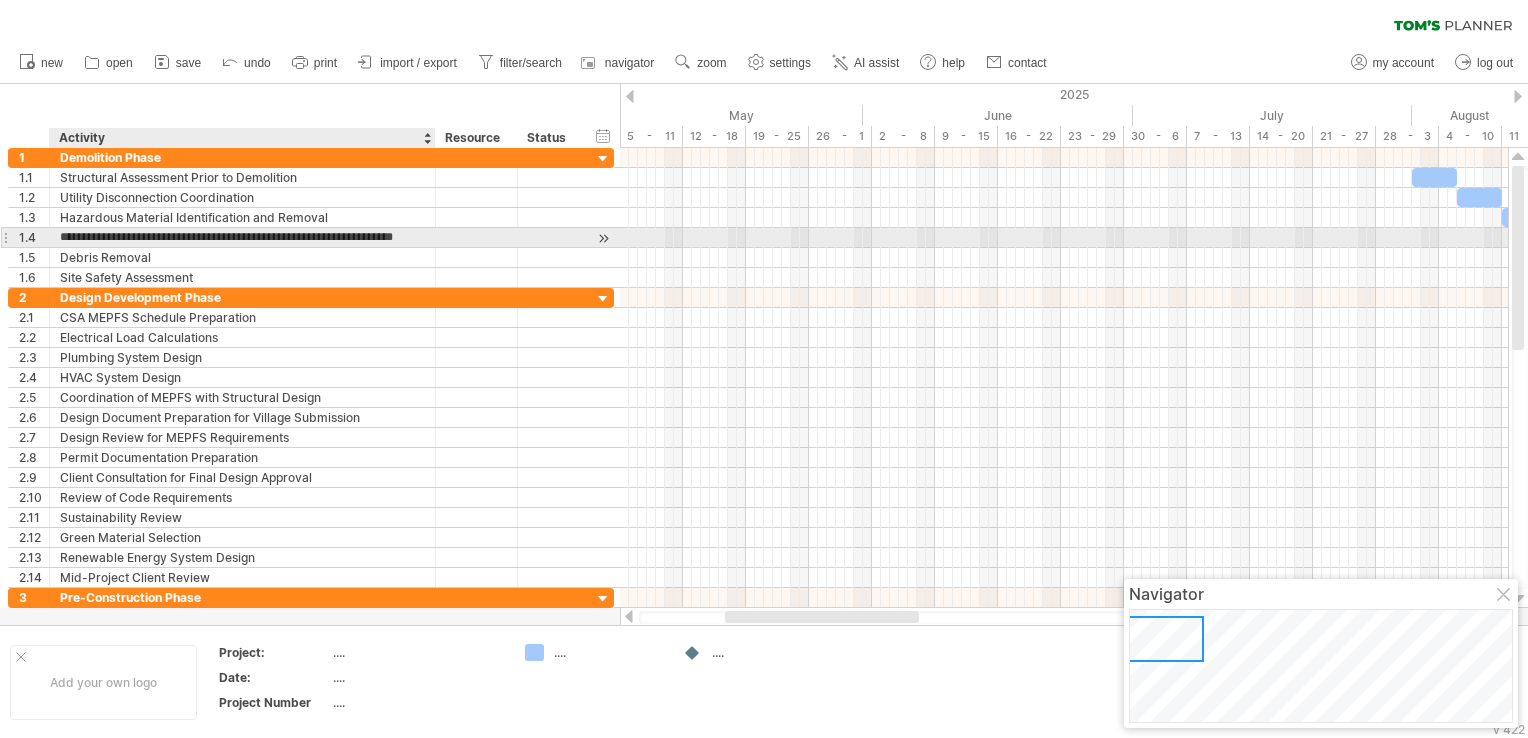 type on "**********" 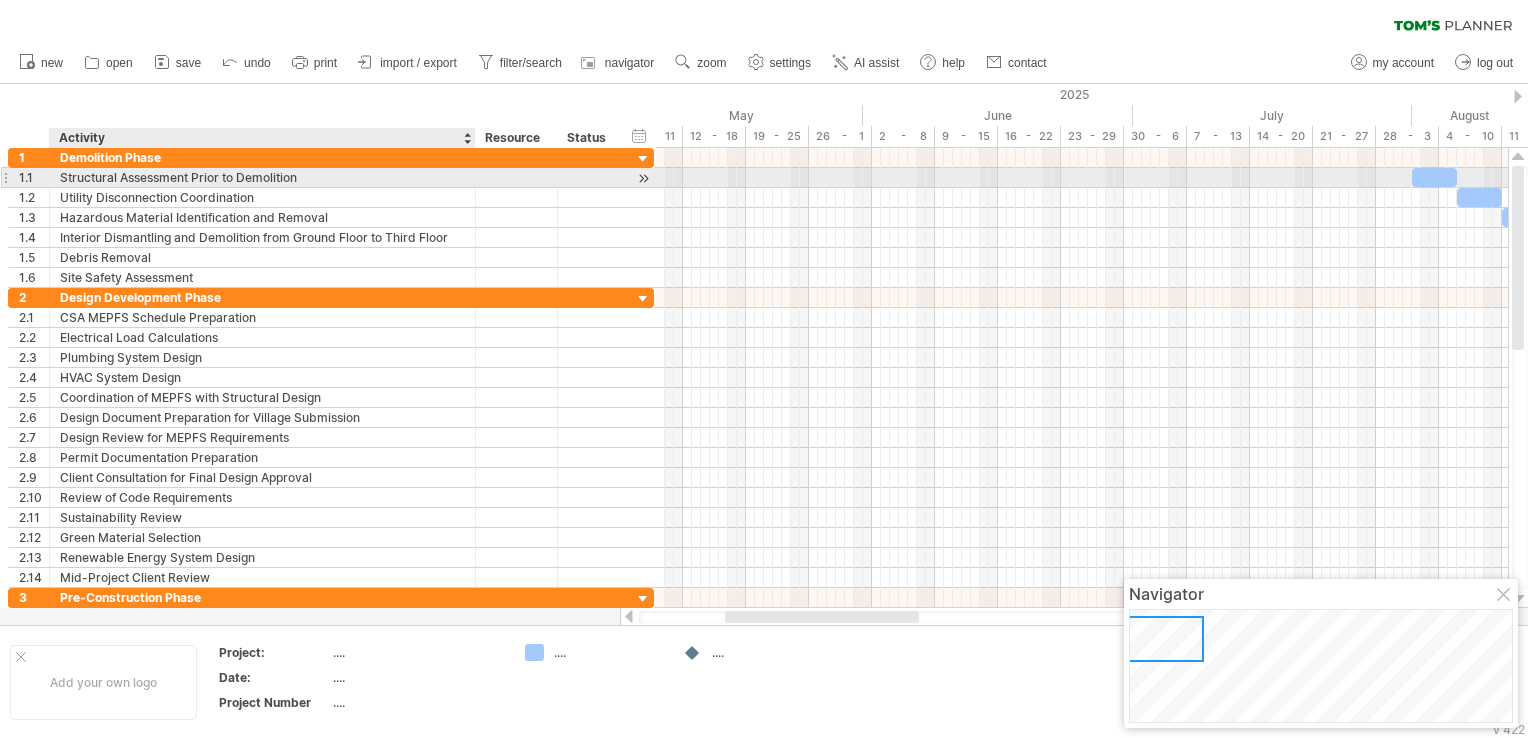 drag, startPoint x: 434, startPoint y: 170, endPoint x: 484, endPoint y: 180, distance: 50.990196 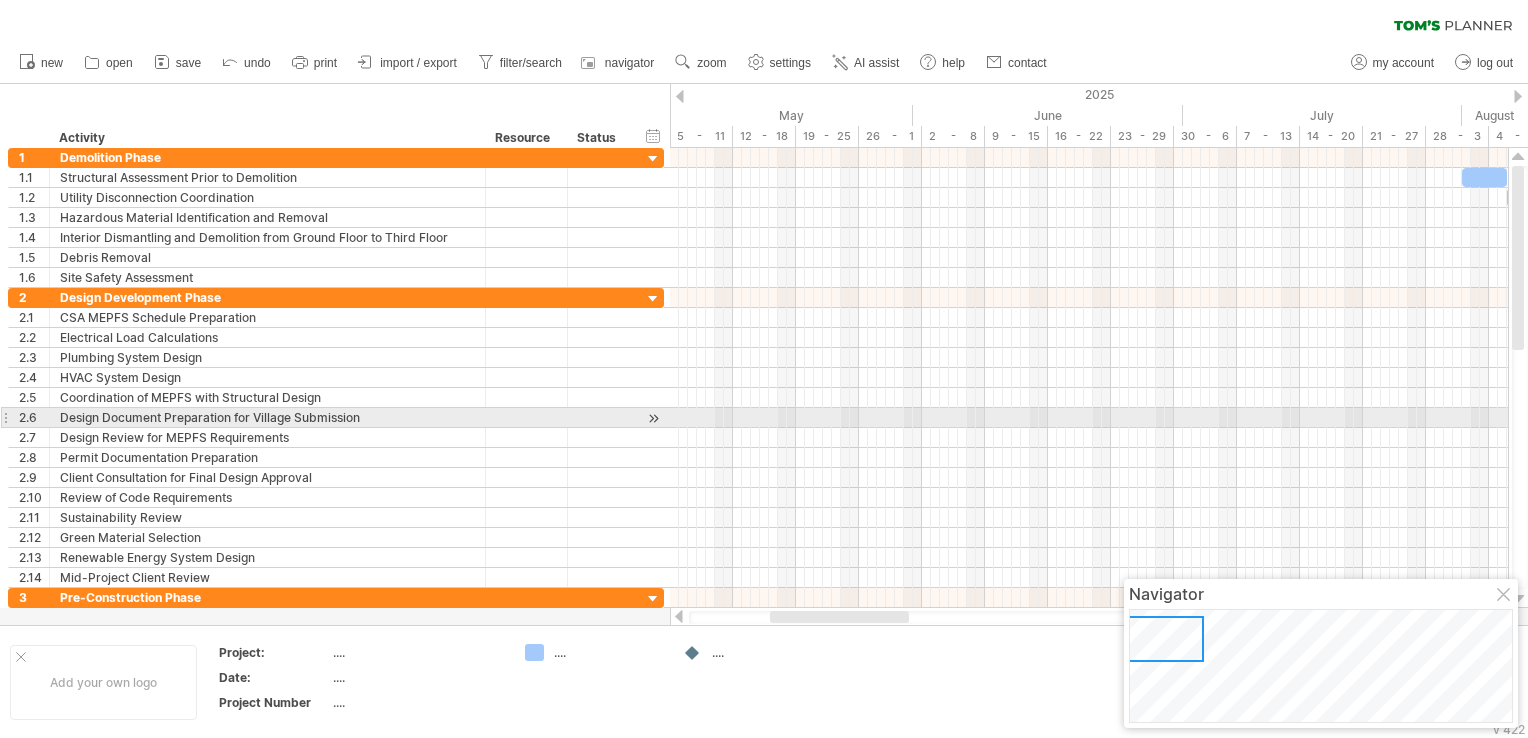 click on "Design Document Preparation for Village Submission" at bounding box center [267, 417] 